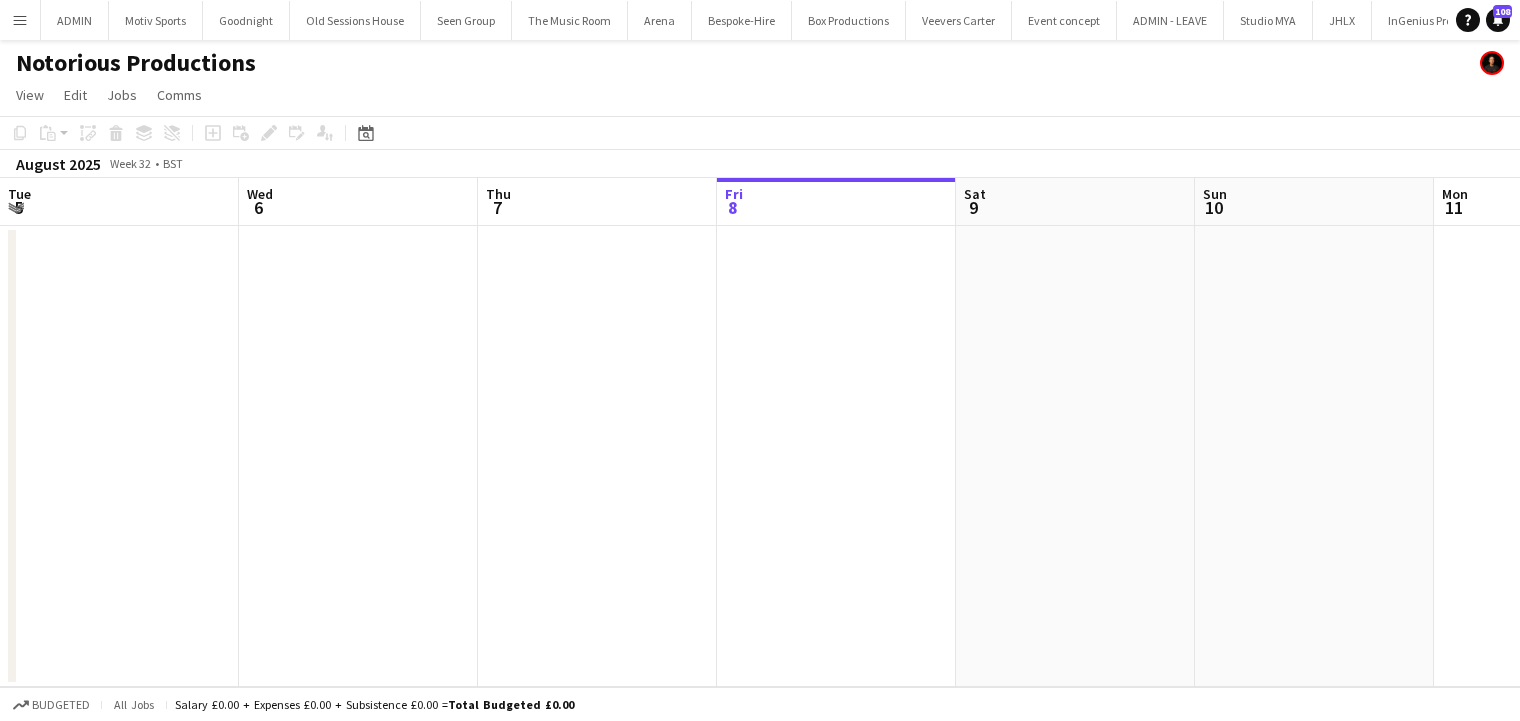 scroll, scrollTop: 0, scrollLeft: 0, axis: both 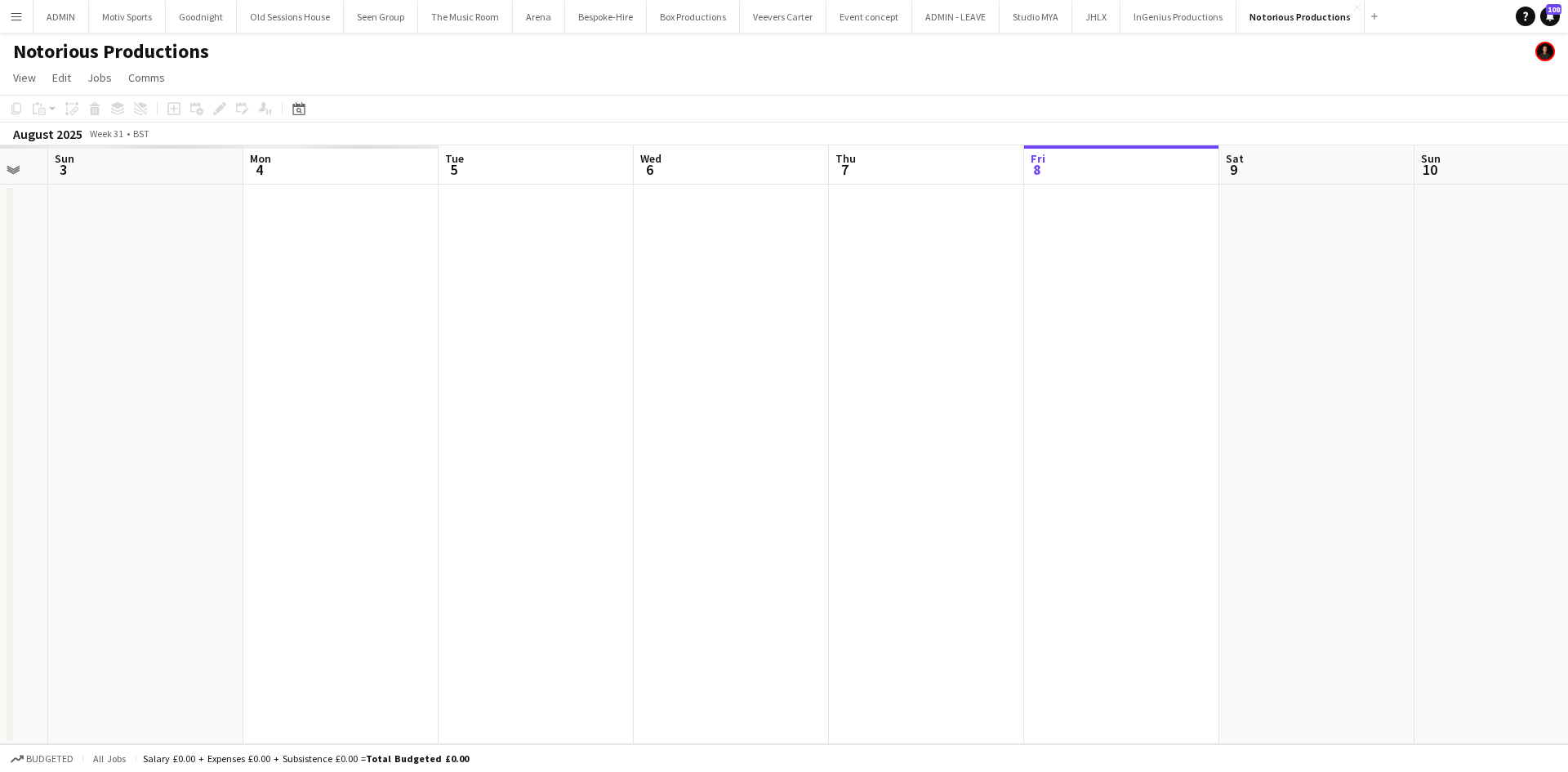 drag, startPoint x: 258, startPoint y: 640, endPoint x: 870, endPoint y: 525, distance: 622.711 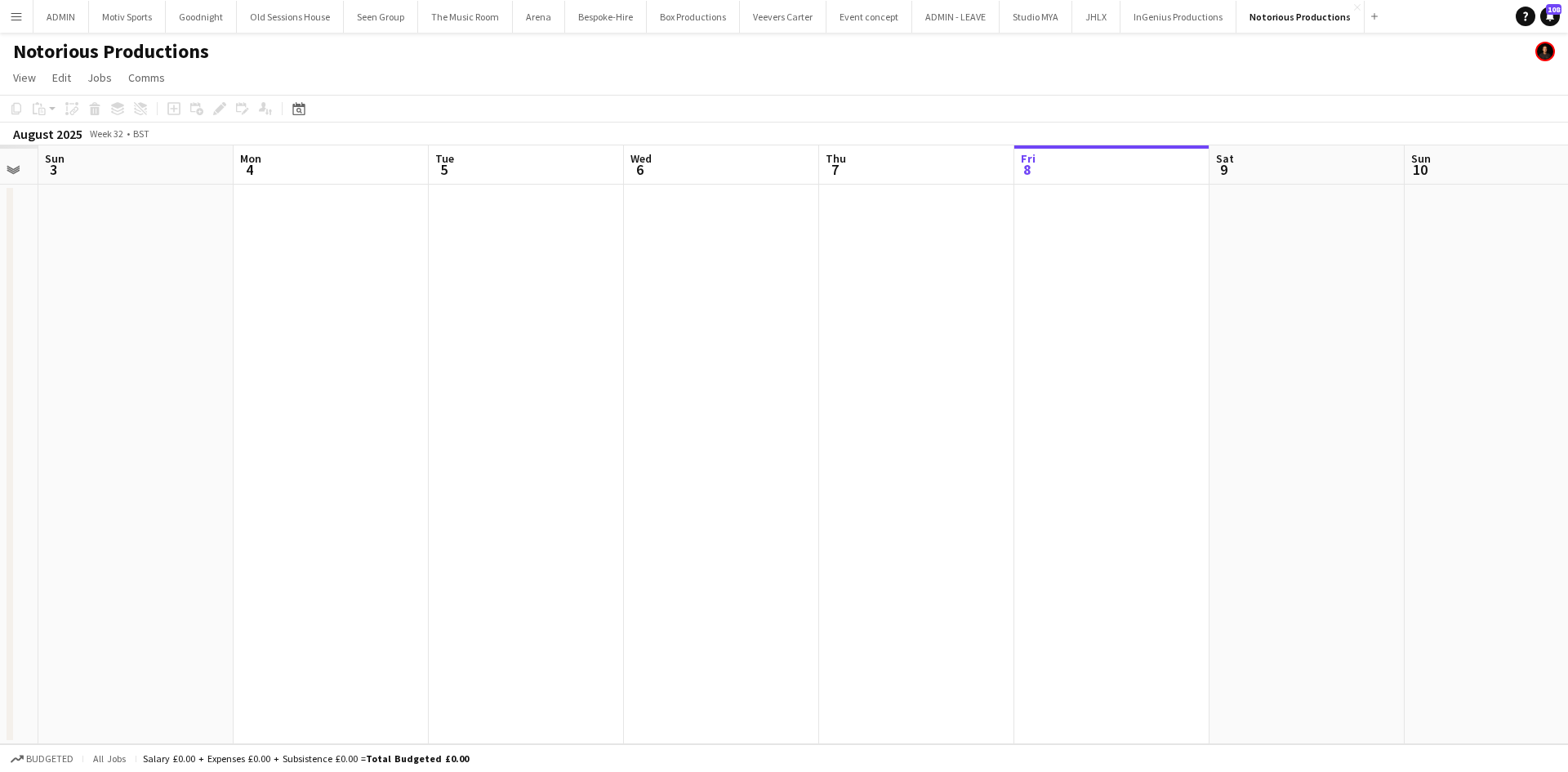 drag, startPoint x: 389, startPoint y: 537, endPoint x: 713, endPoint y: 515, distance: 324.74605 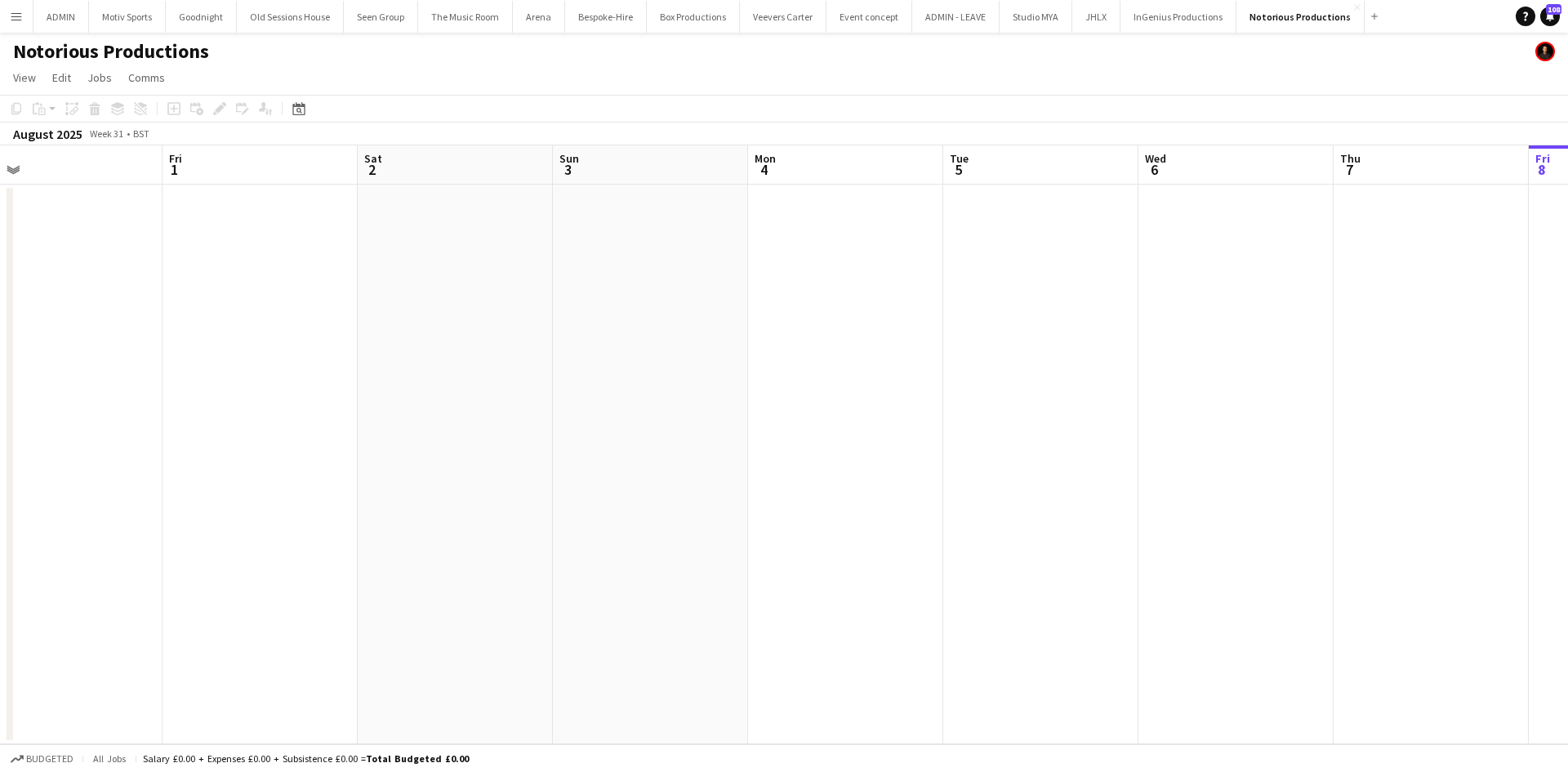 drag, startPoint x: 425, startPoint y: 366, endPoint x: 999, endPoint y: 356, distance: 574.0871 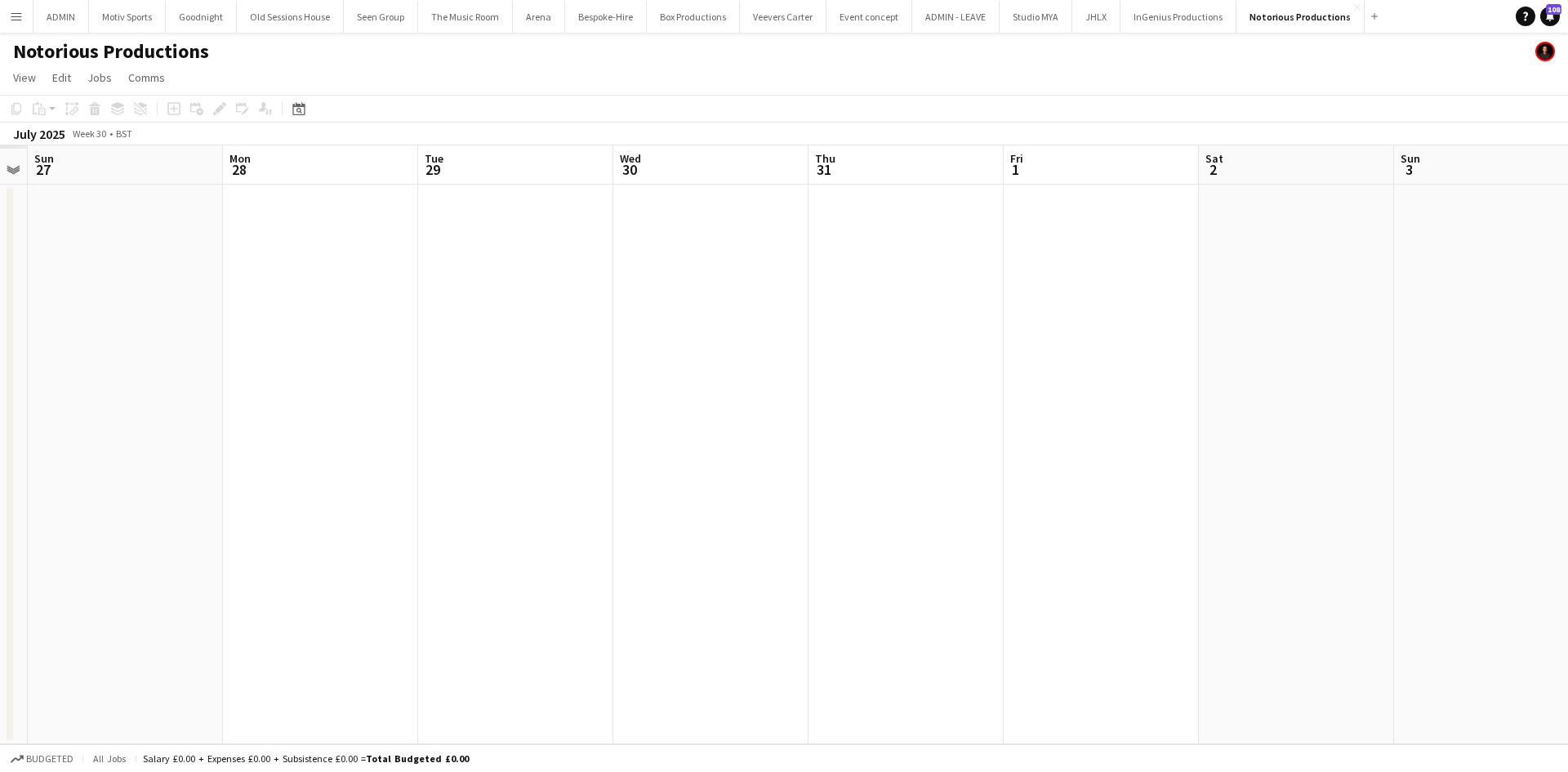 drag, startPoint x: 1009, startPoint y: 484, endPoint x: 893, endPoint y: 490, distance: 116.15507 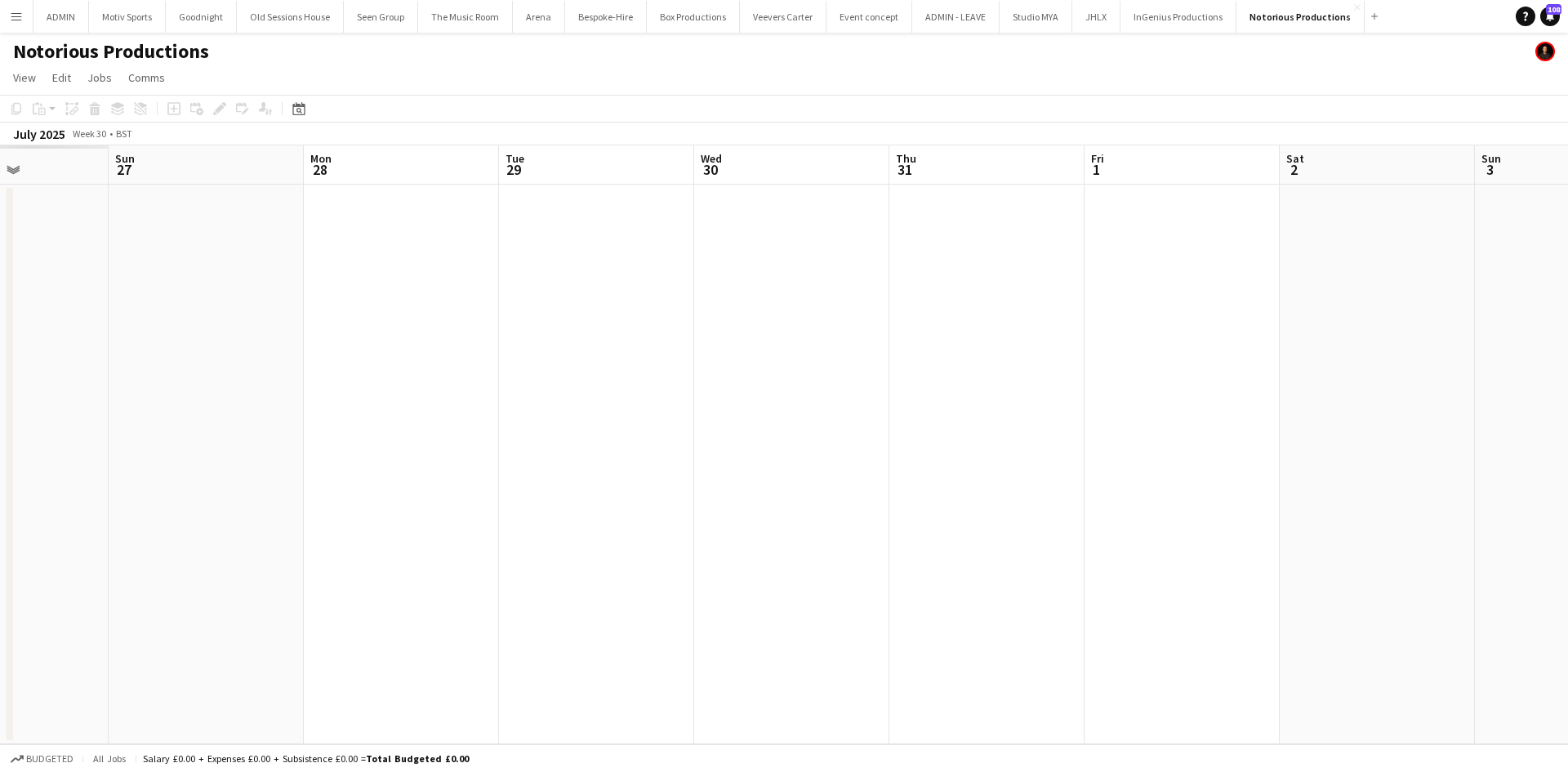 drag, startPoint x: 592, startPoint y: 534, endPoint x: 856, endPoint y: 502, distance: 265.93232 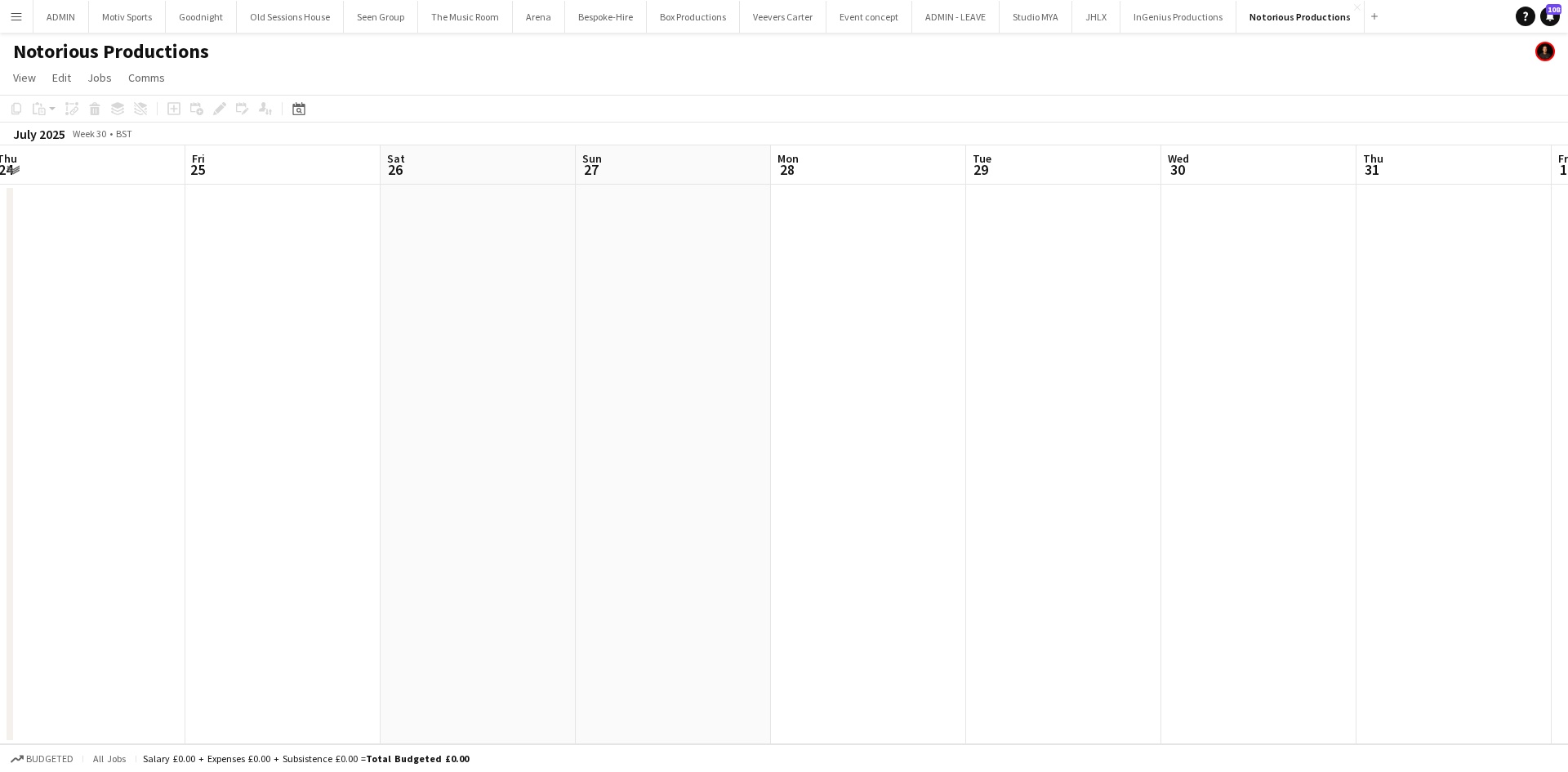 drag, startPoint x: 508, startPoint y: 538, endPoint x: 1049, endPoint y: 480, distance: 544.1002 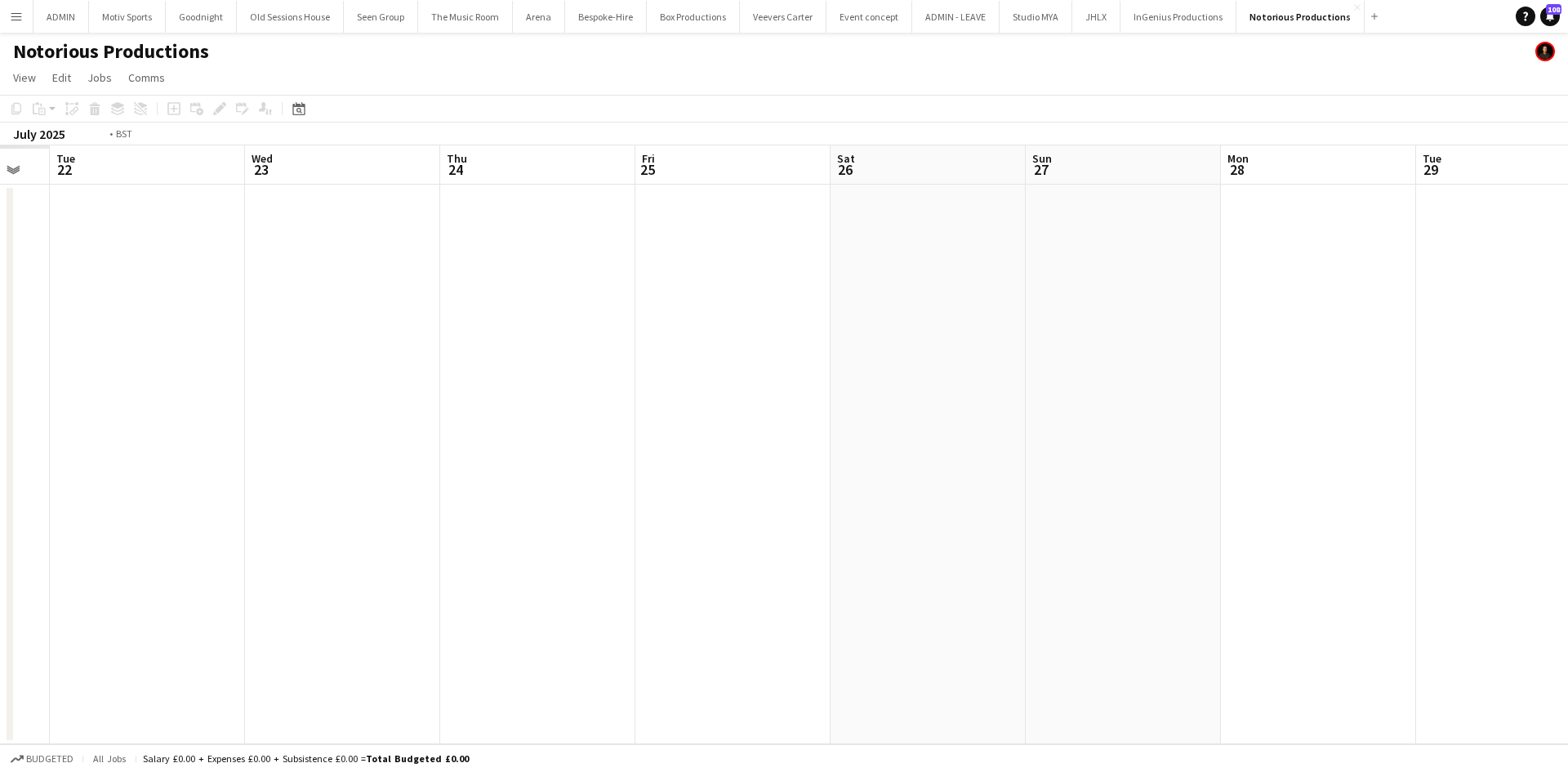 drag, startPoint x: 654, startPoint y: 544, endPoint x: 1058, endPoint y: 522, distance: 404.5986 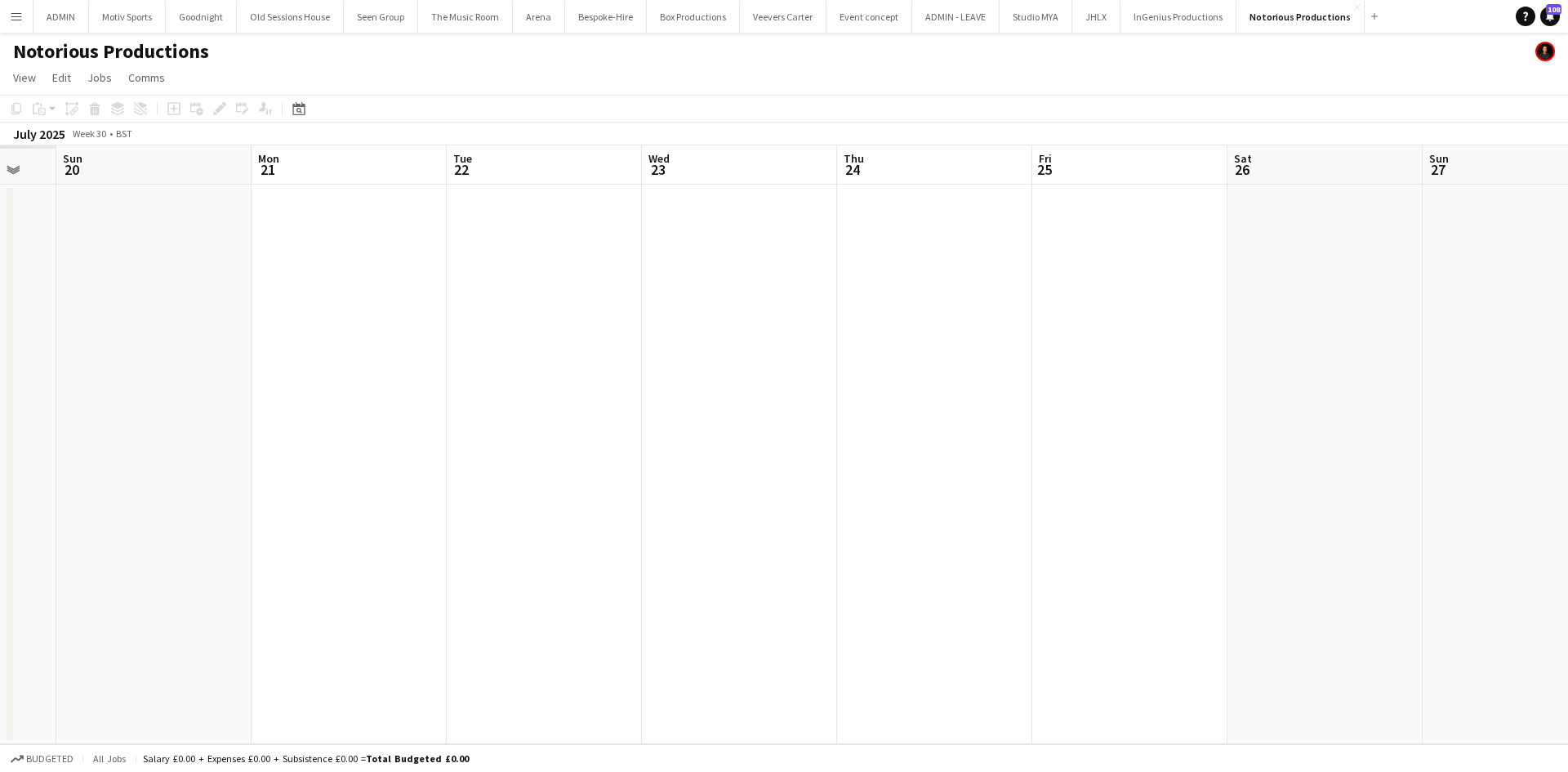 drag, startPoint x: 991, startPoint y: 567, endPoint x: 1061, endPoint y: 564, distance: 70.06426 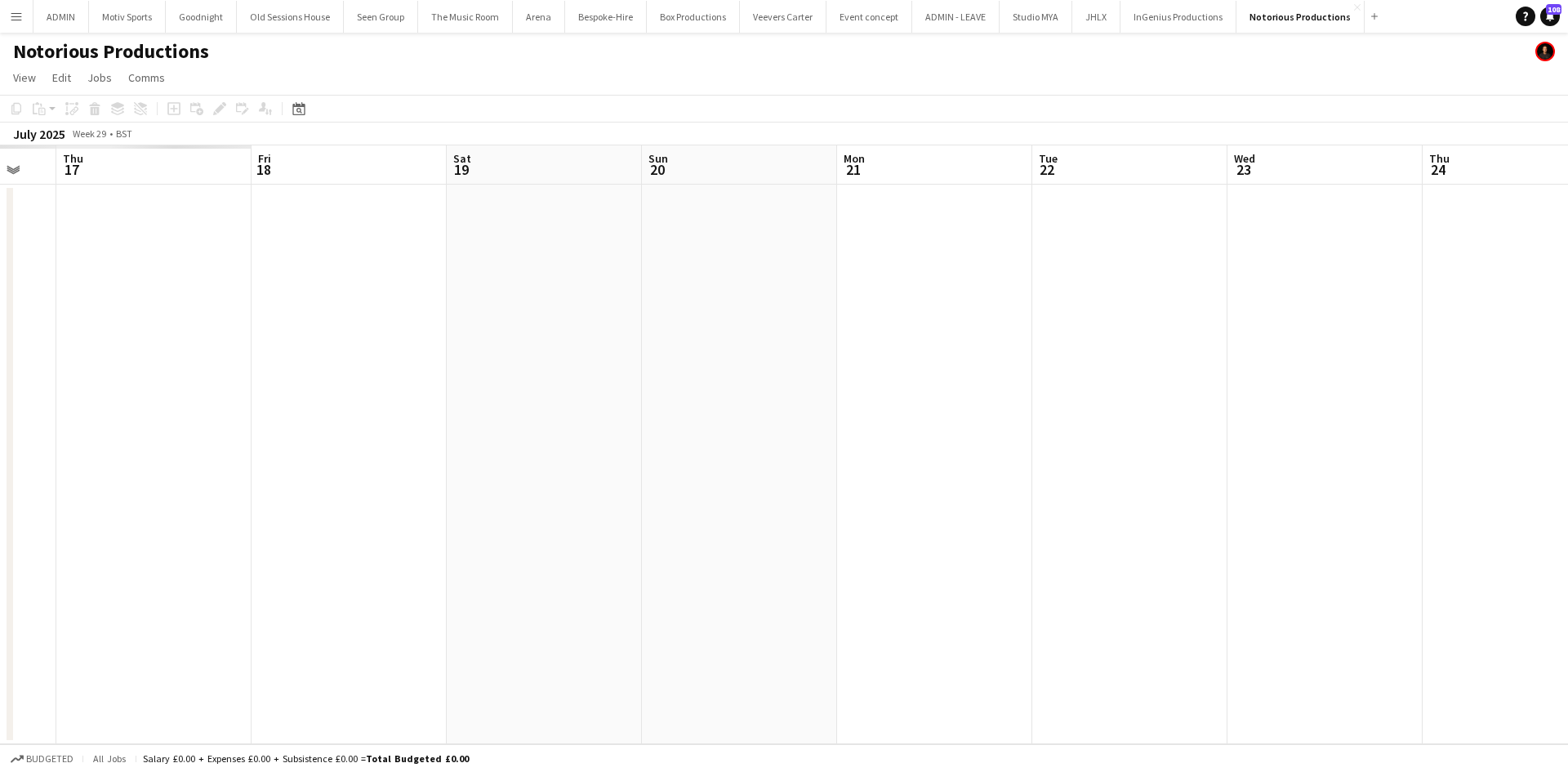 scroll, scrollTop: 0, scrollLeft: 515, axis: horizontal 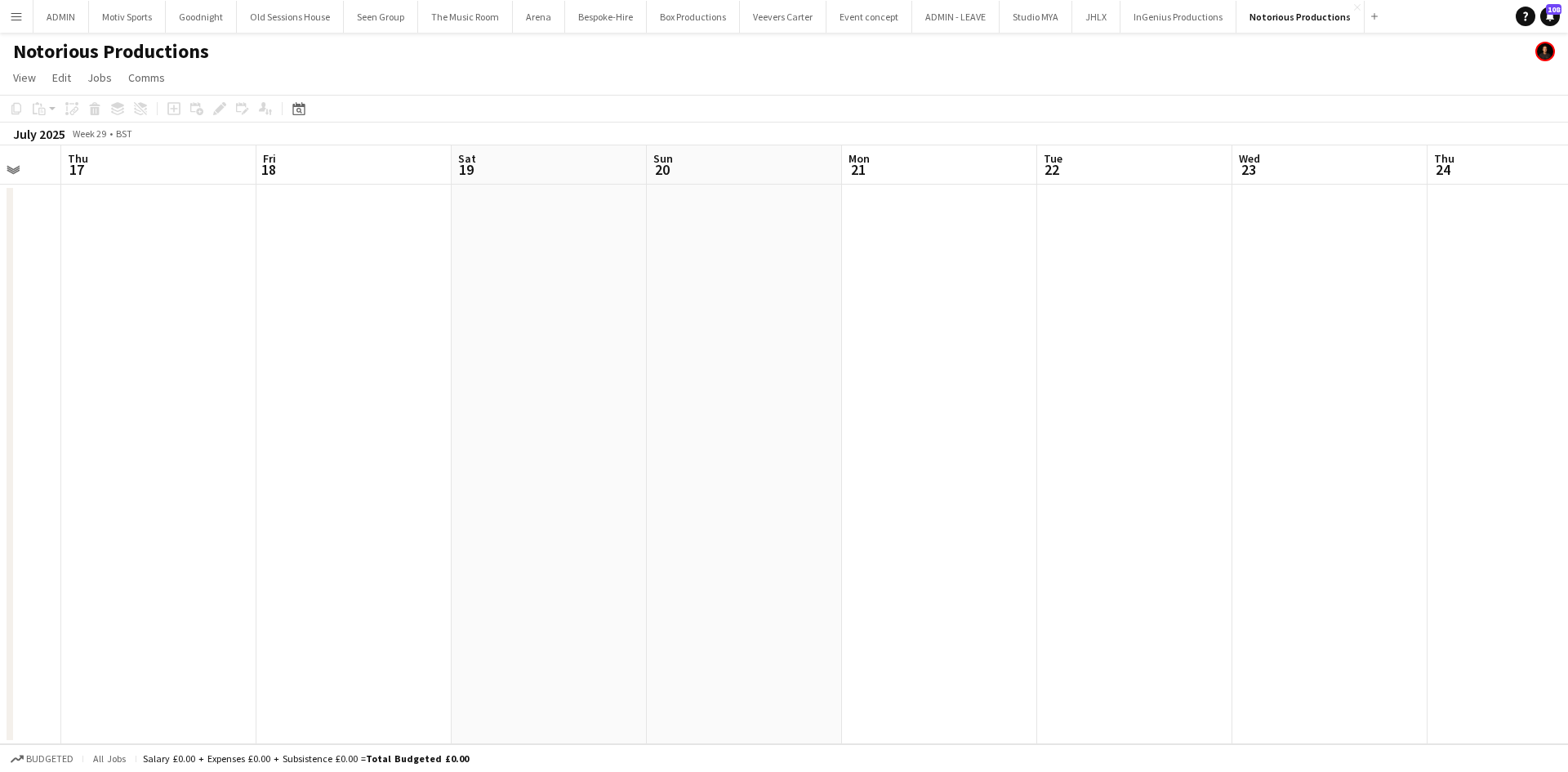 drag, startPoint x: 829, startPoint y: 577, endPoint x: 1218, endPoint y: 582, distance: 389.03213 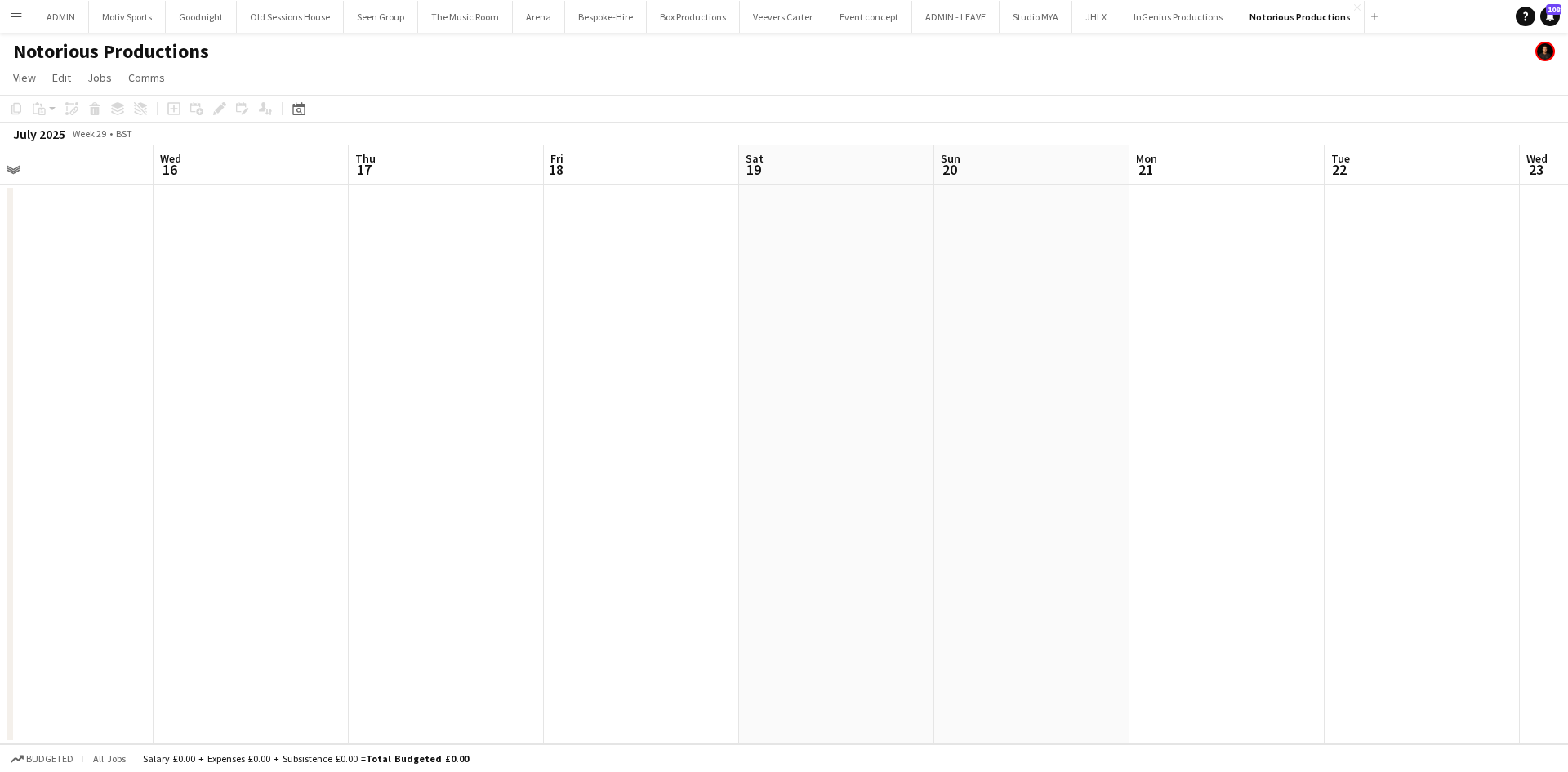 drag, startPoint x: 871, startPoint y: 624, endPoint x: 1015, endPoint y: 605, distance: 145.24806 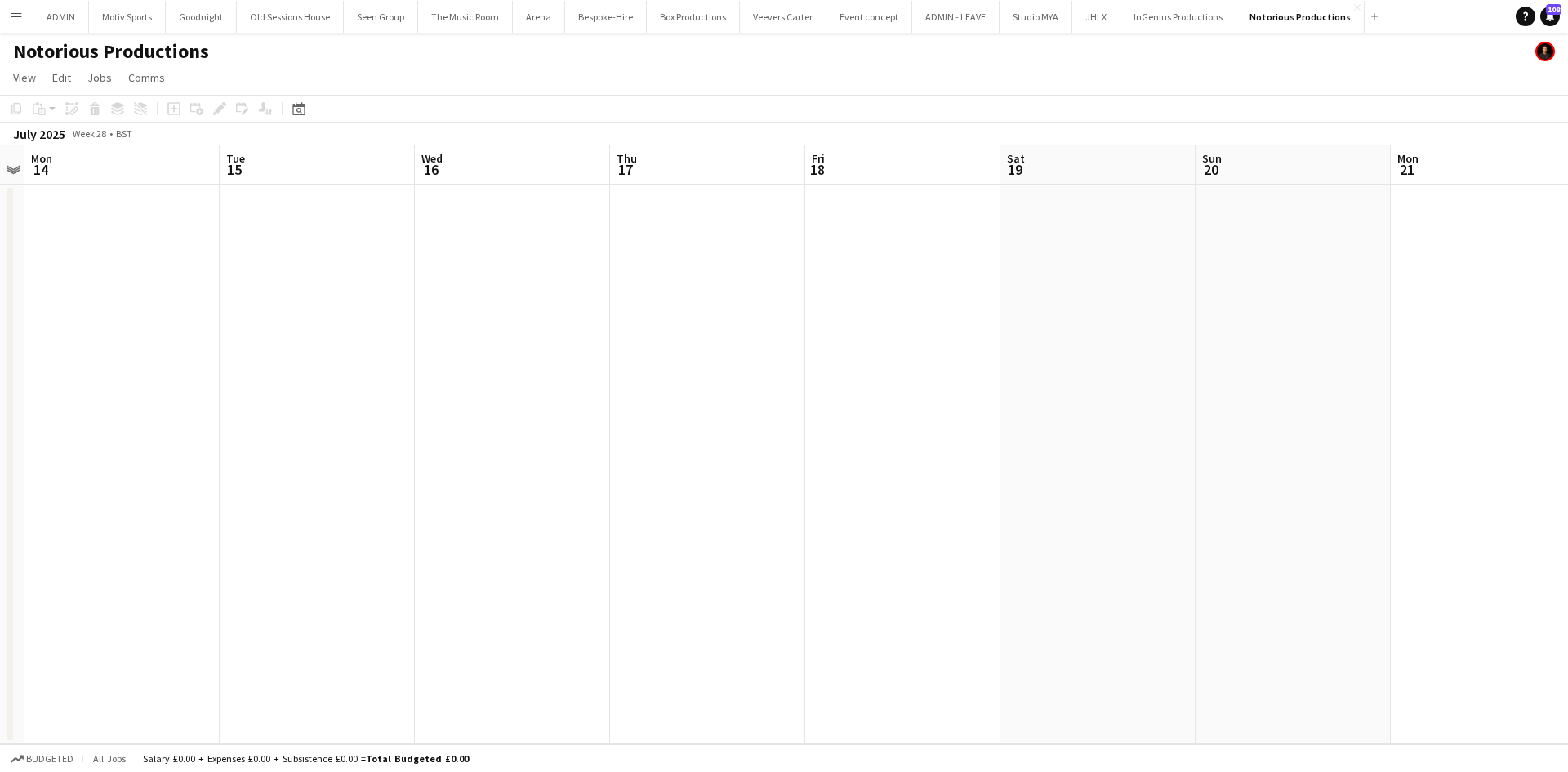 drag, startPoint x: 1000, startPoint y: 598, endPoint x: 1162, endPoint y: 581, distance: 162.88953 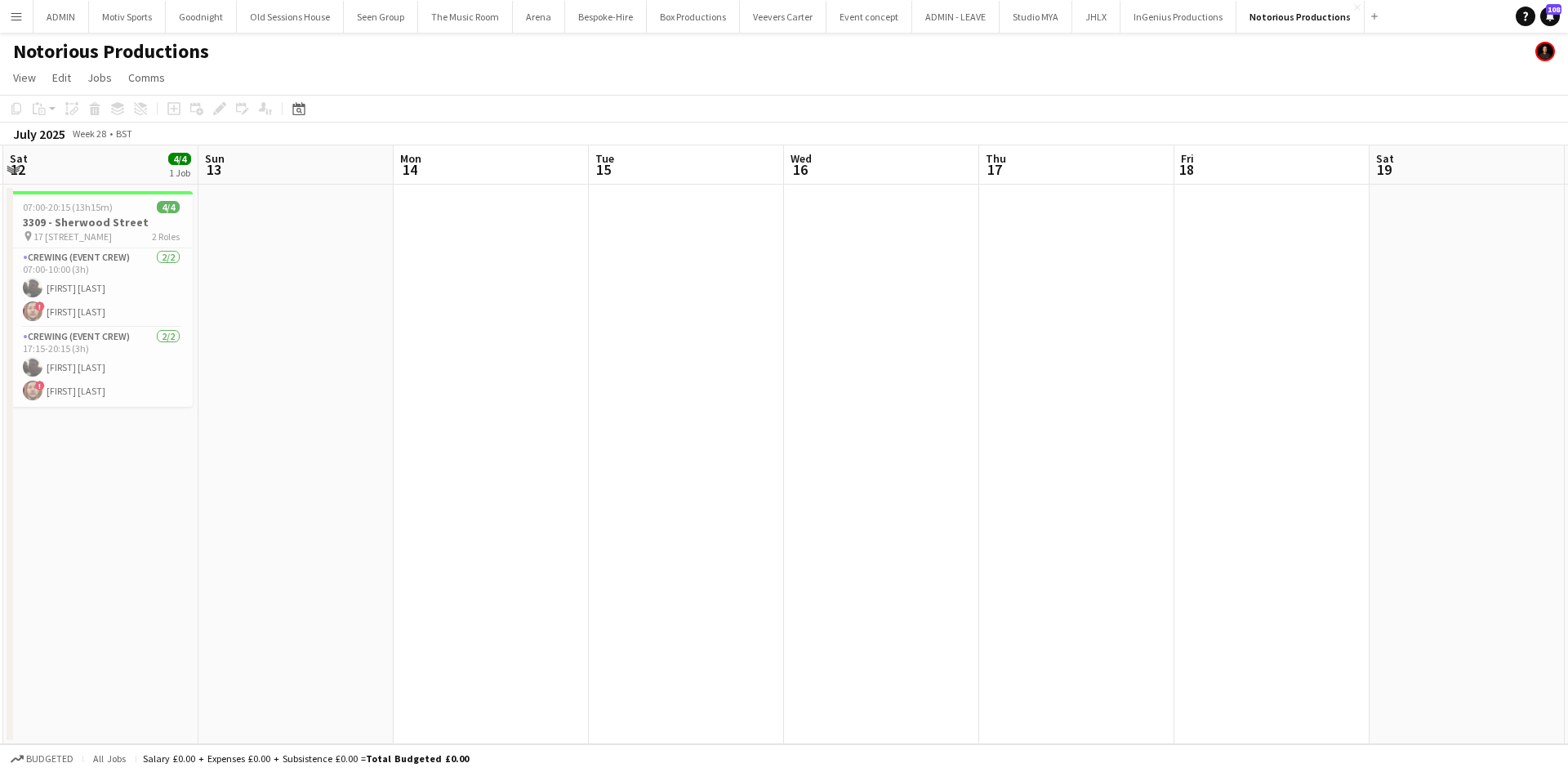 scroll, scrollTop: 0, scrollLeft: 376, axis: horizontal 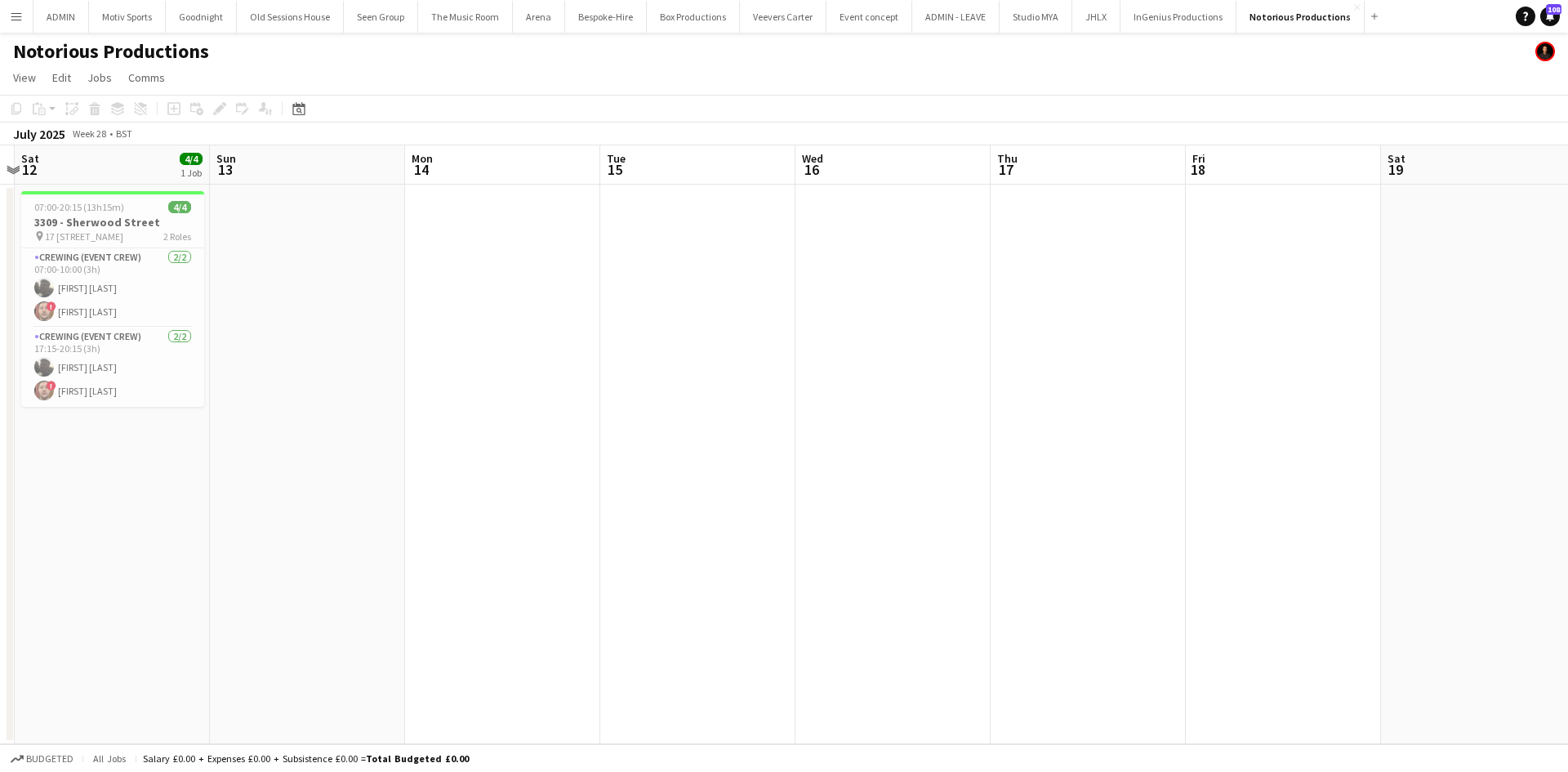 drag, startPoint x: 672, startPoint y: 579, endPoint x: 1062, endPoint y: 578, distance: 390.00128 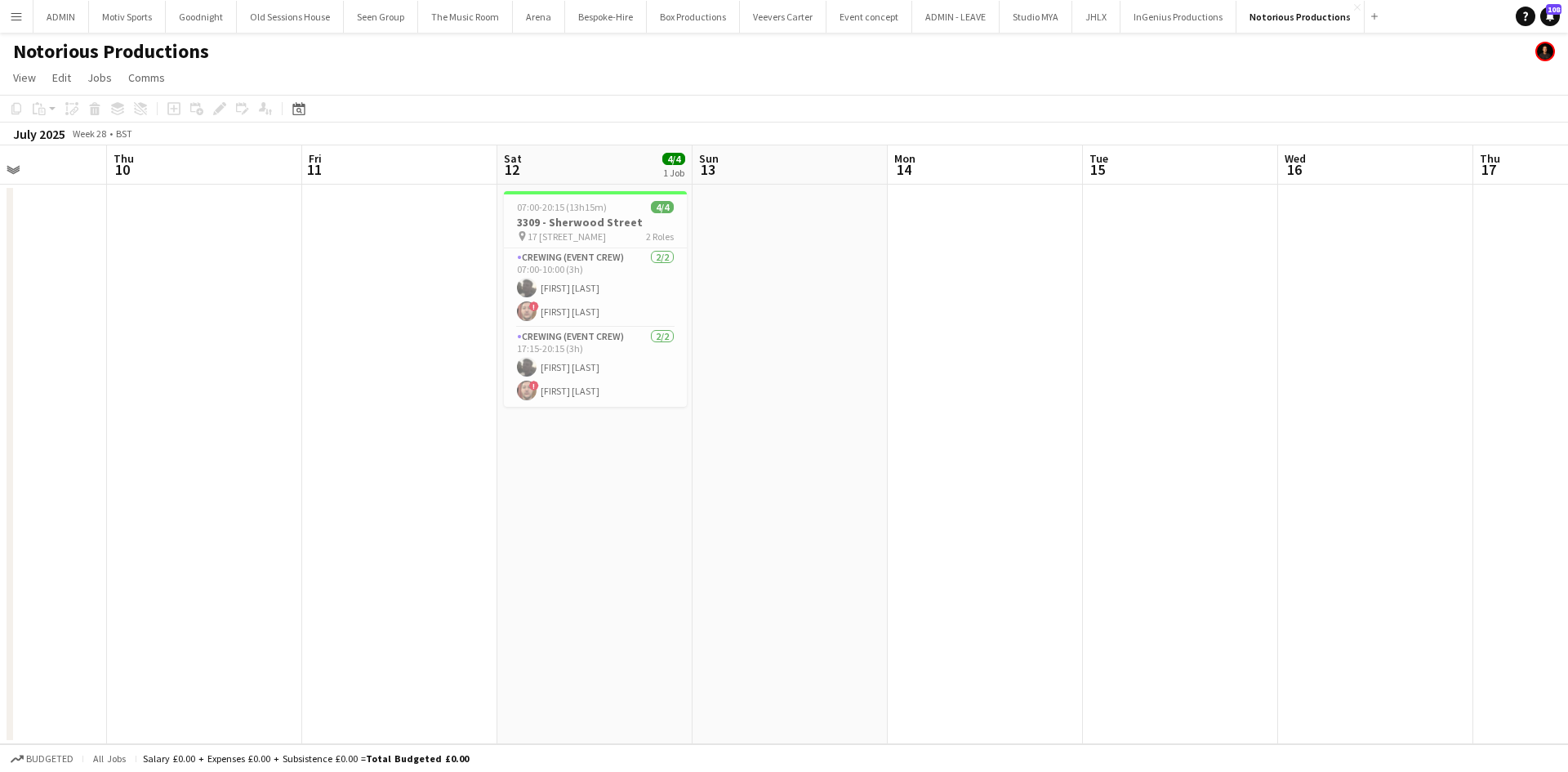 scroll, scrollTop: 0, scrollLeft: 471, axis: horizontal 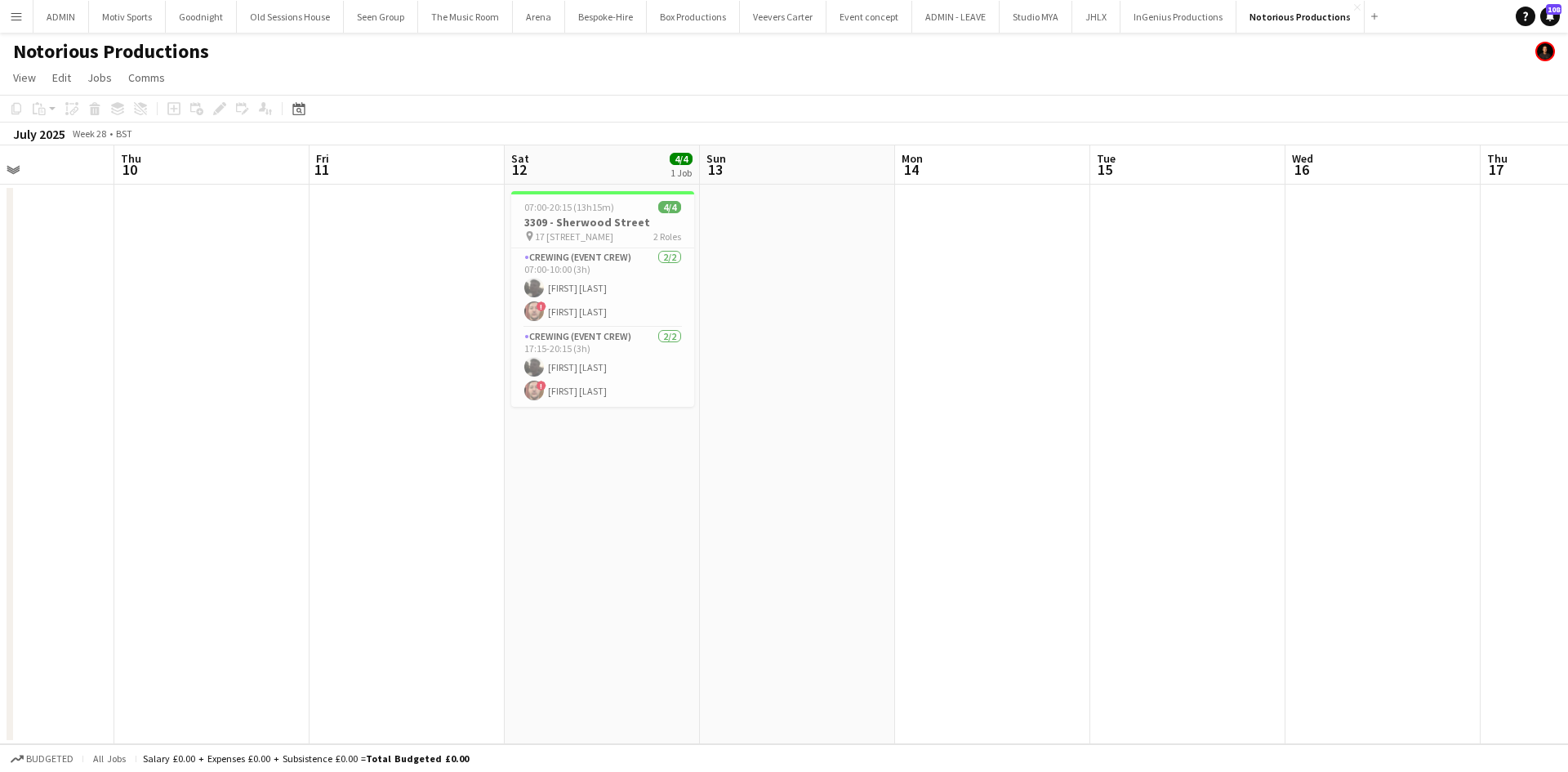 drag, startPoint x: 546, startPoint y: 605, endPoint x: 645, endPoint y: 610, distance: 99.12618 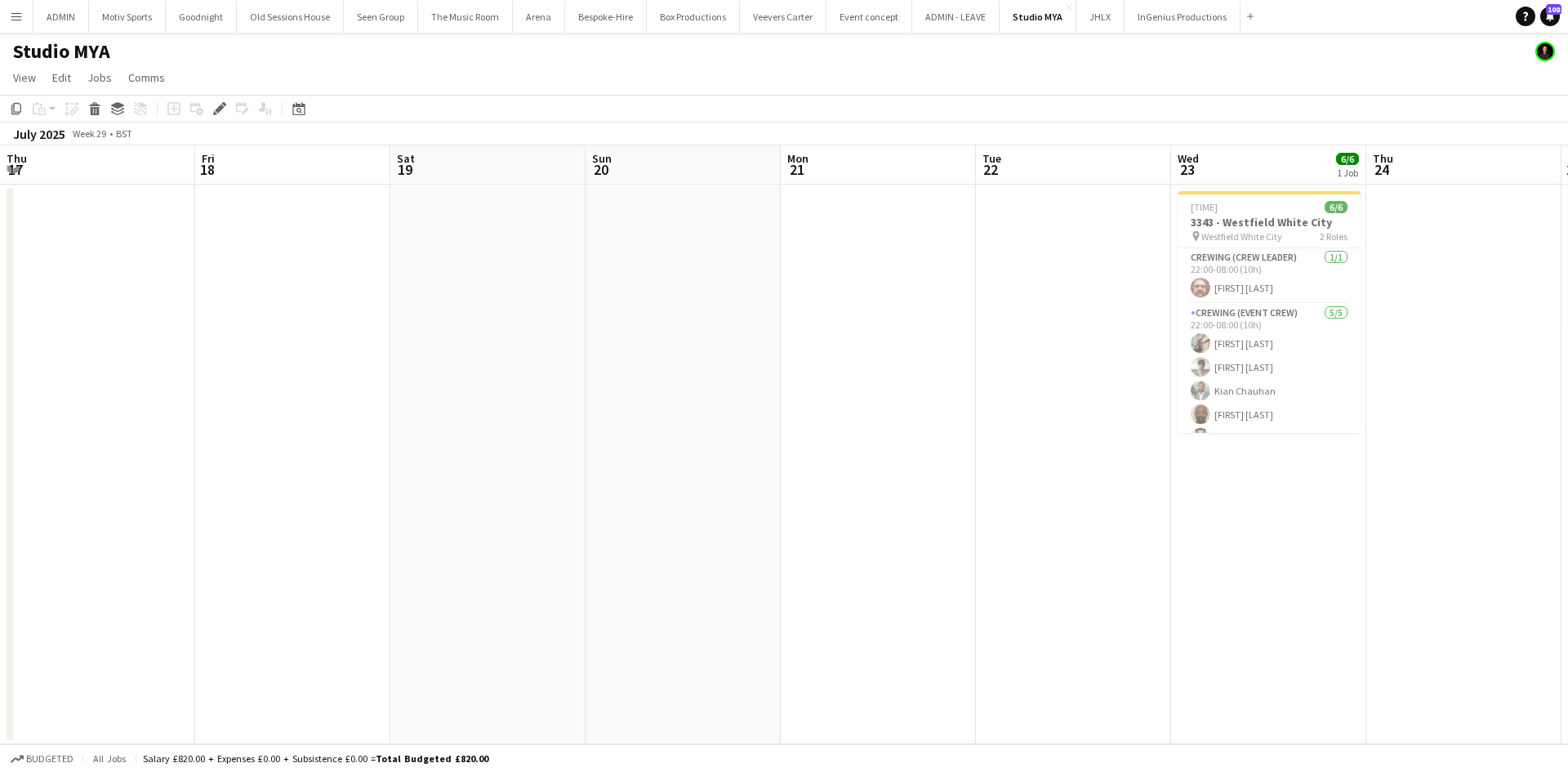 scroll, scrollTop: 0, scrollLeft: 0, axis: both 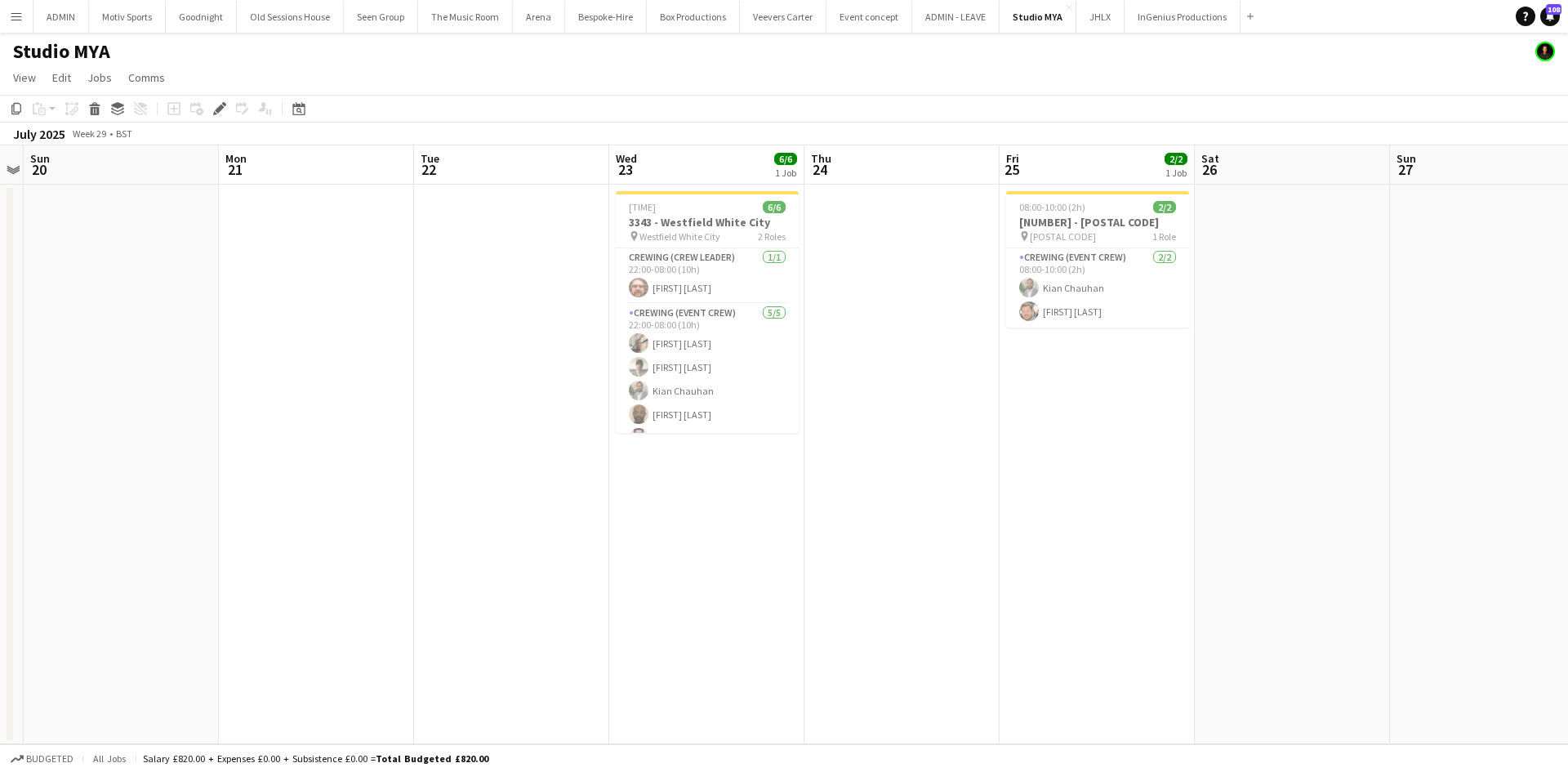 click on "Menu" at bounding box center (16, 16) 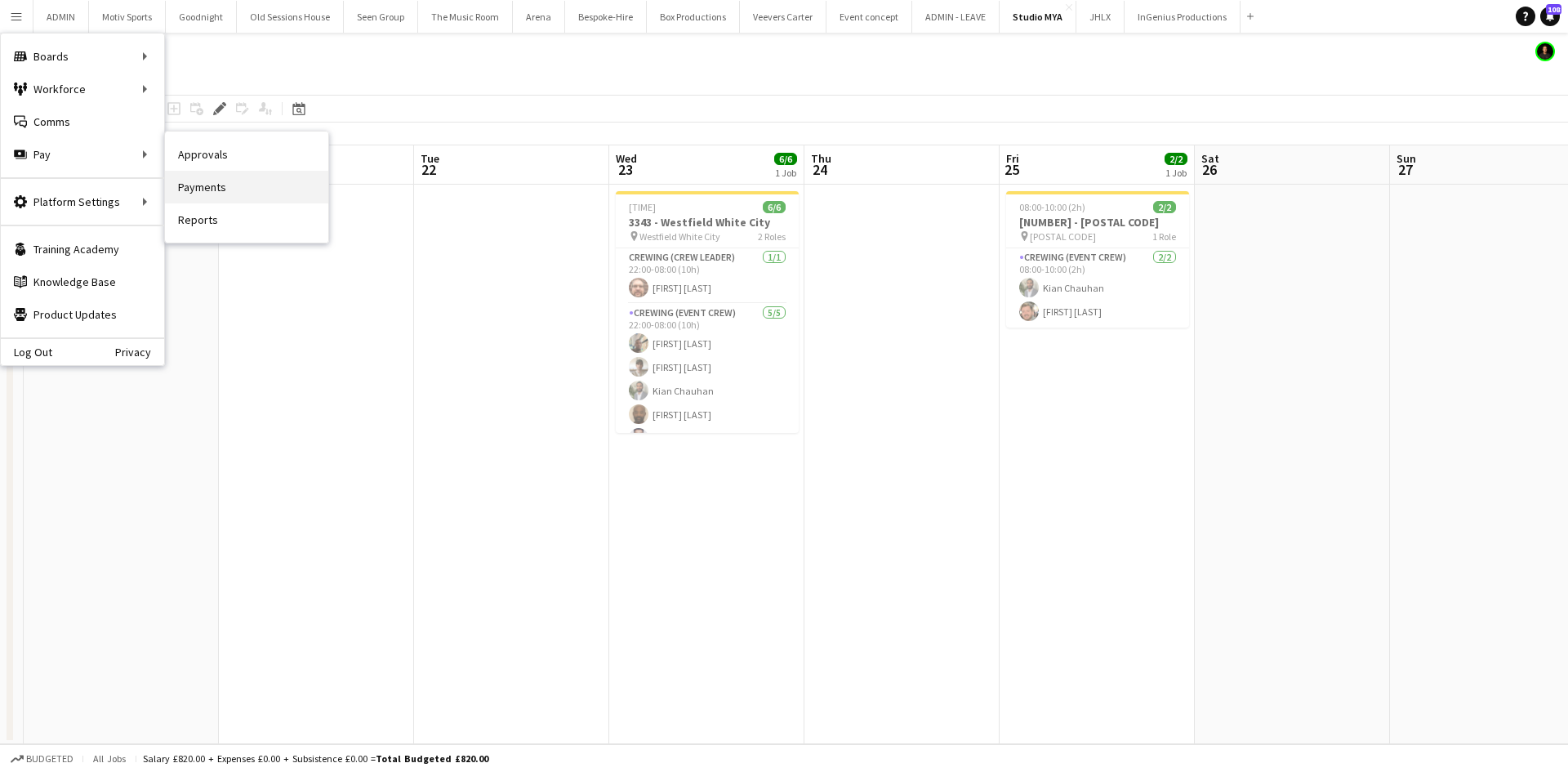 click on "Payments" at bounding box center [247, 187] 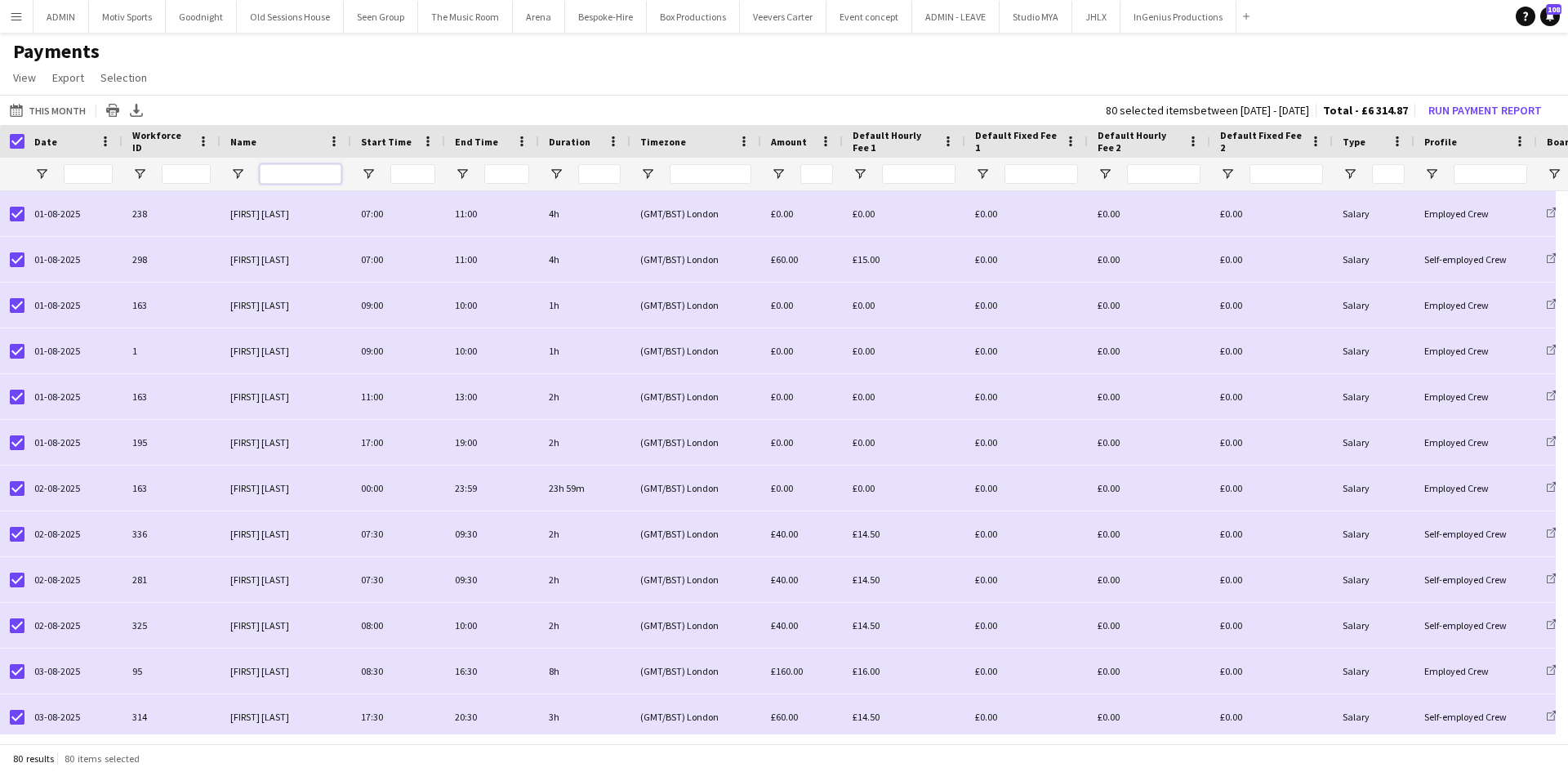 drag, startPoint x: 278, startPoint y: 168, endPoint x: 277, endPoint y: 154, distance: 14.035669 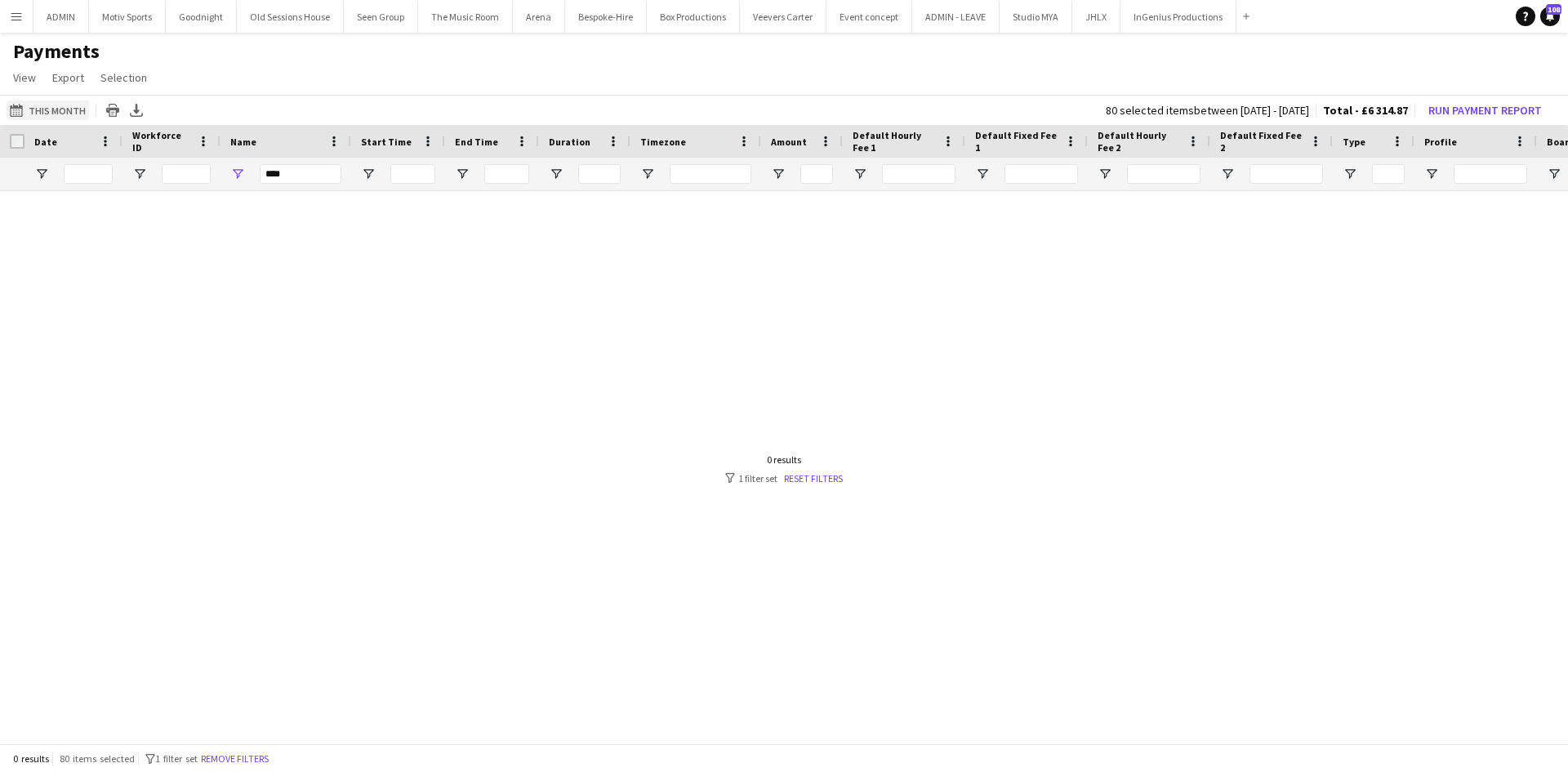 click on "This Month
This Month" 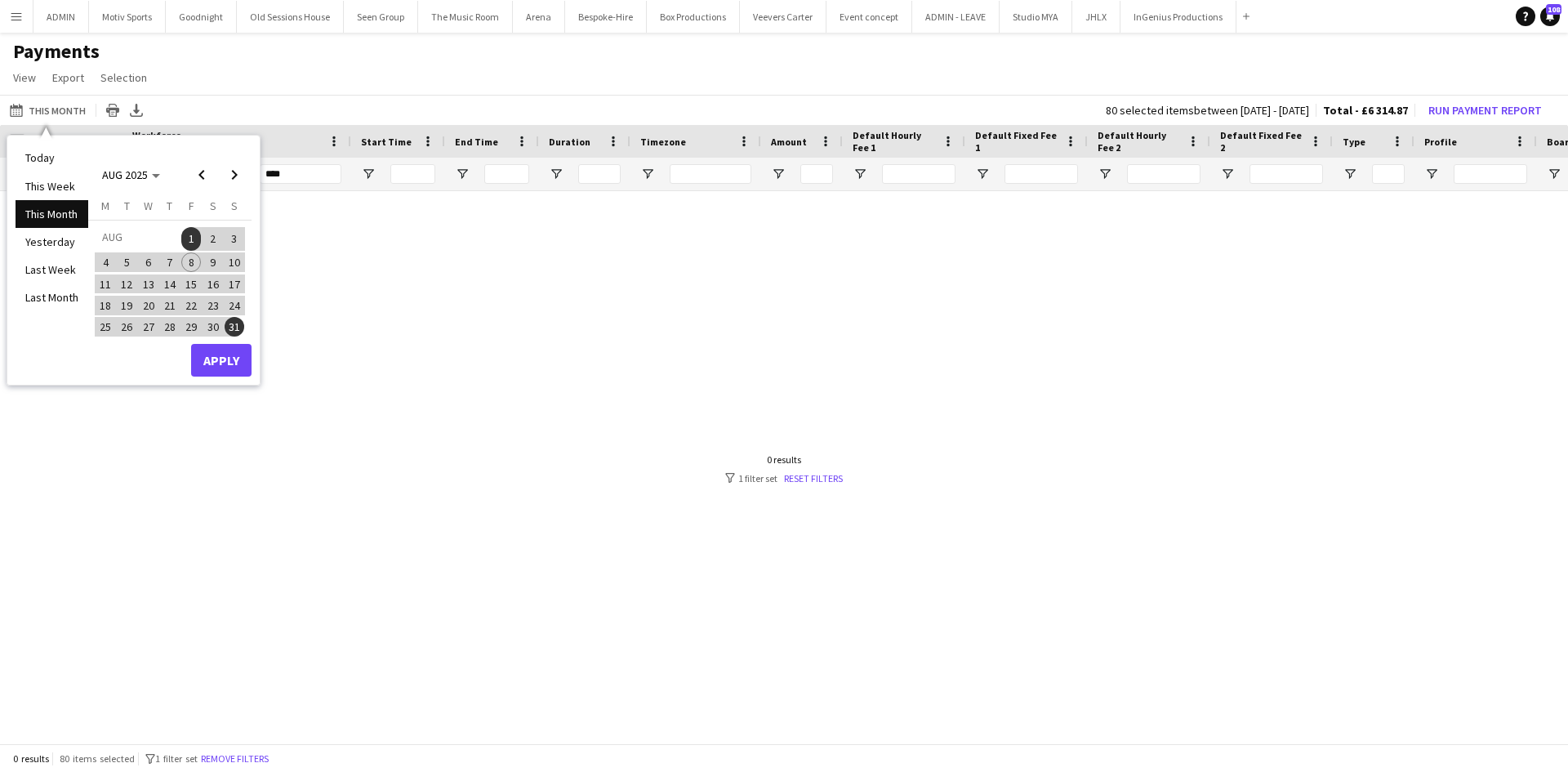 click at bounding box center [784, 462] 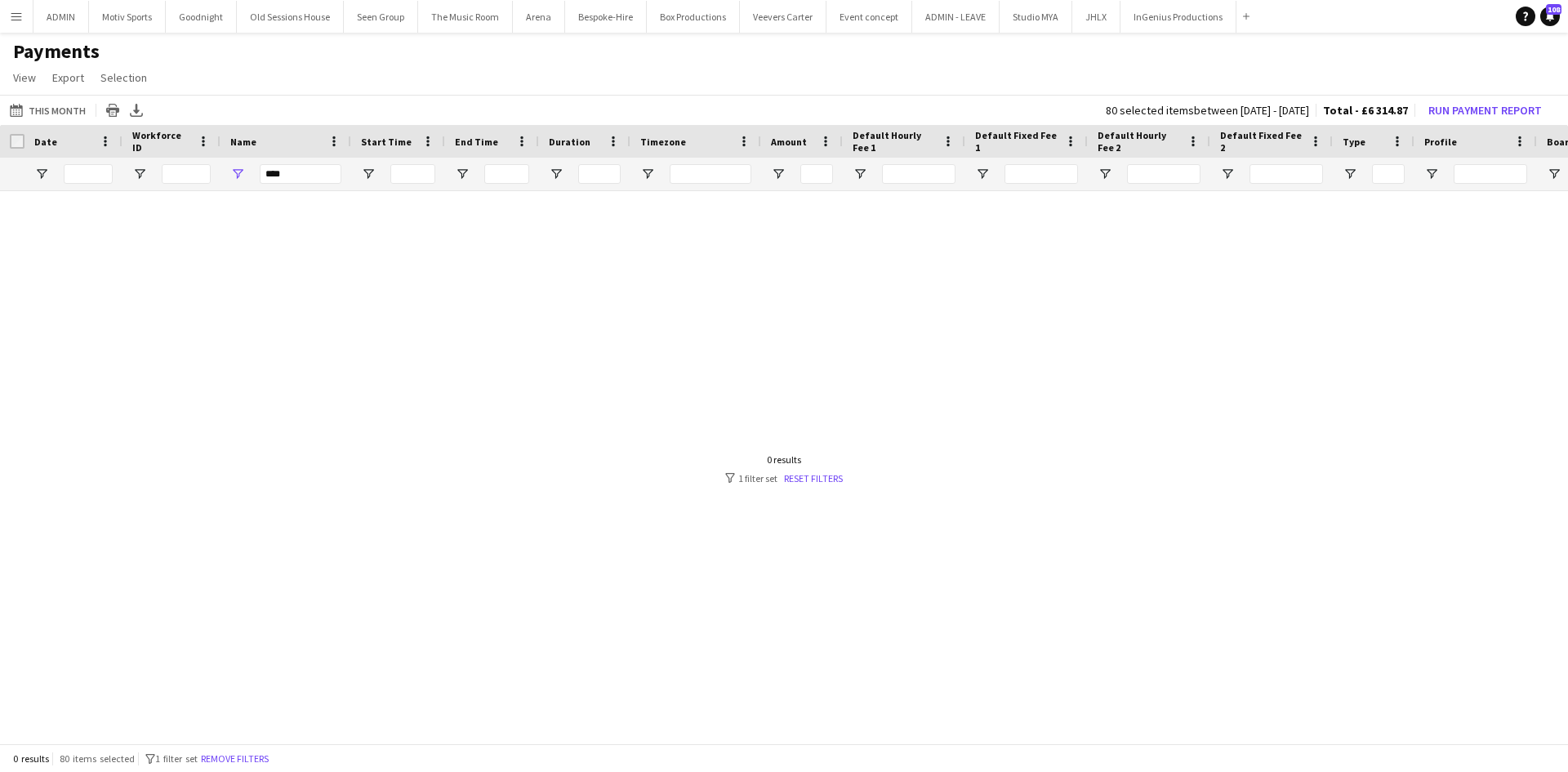 click on "Menu" at bounding box center [16, 16] 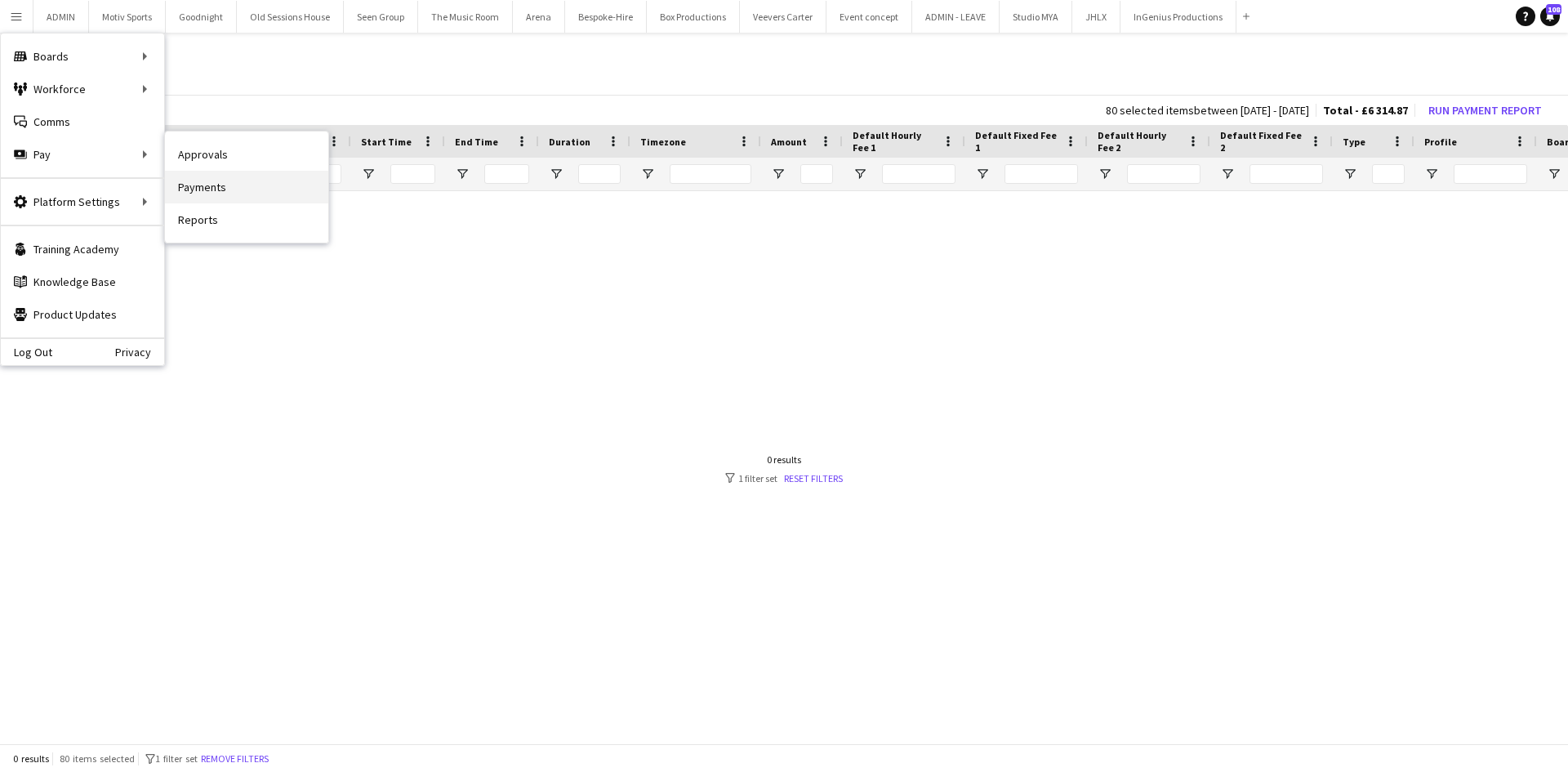 click on "Payments" at bounding box center [247, 187] 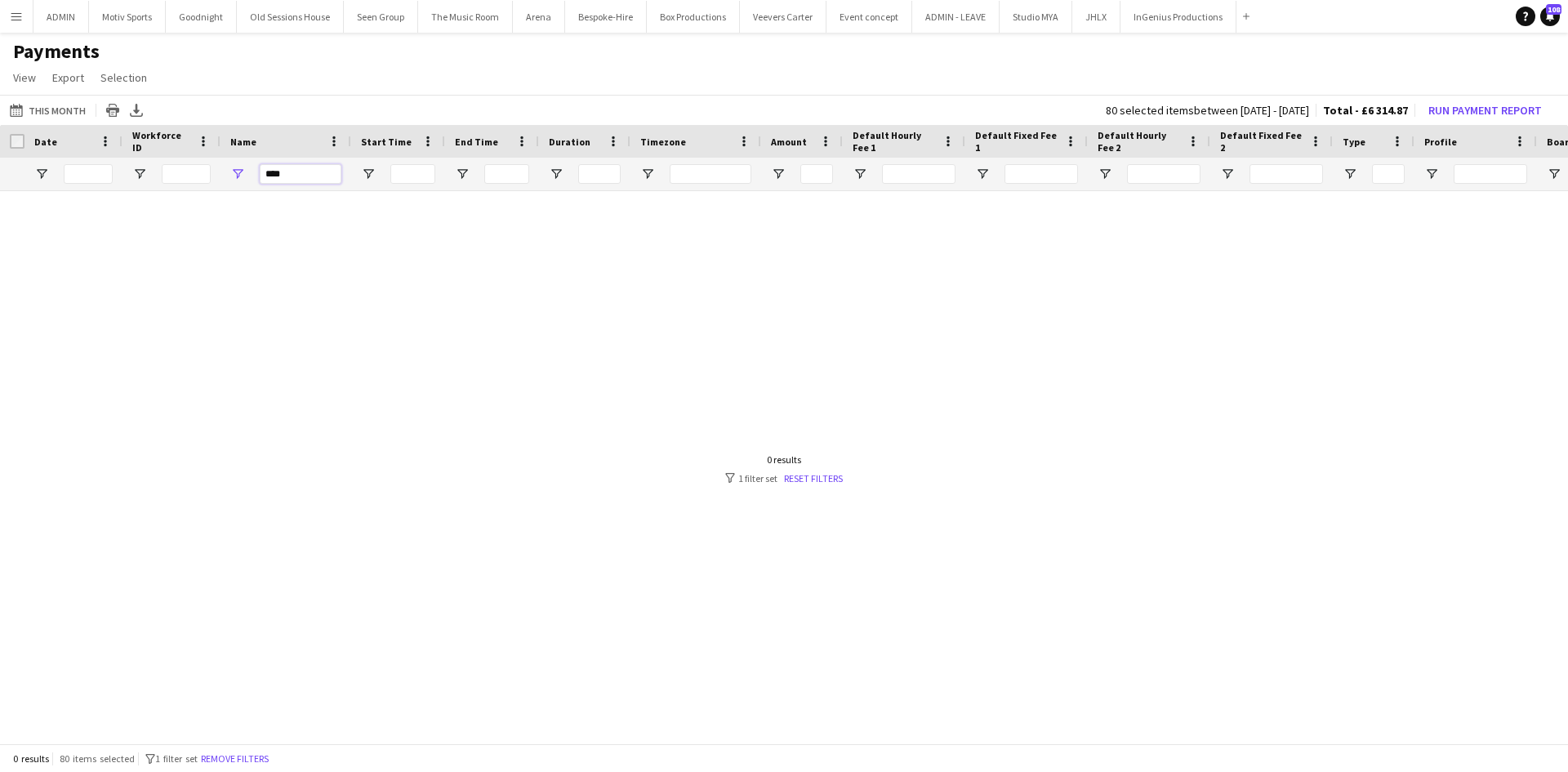 click on "****" at bounding box center [301, 174] 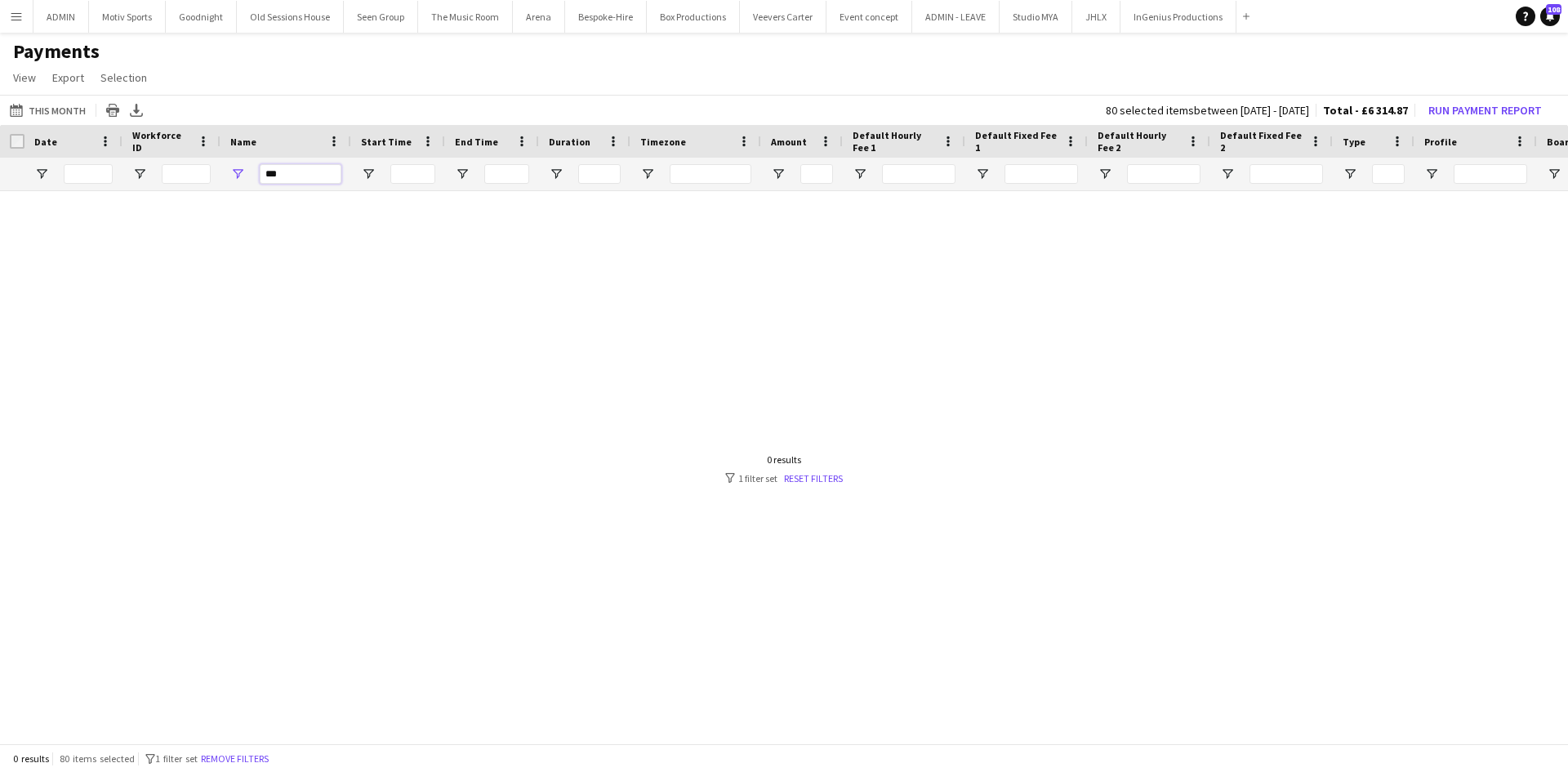 type on "****" 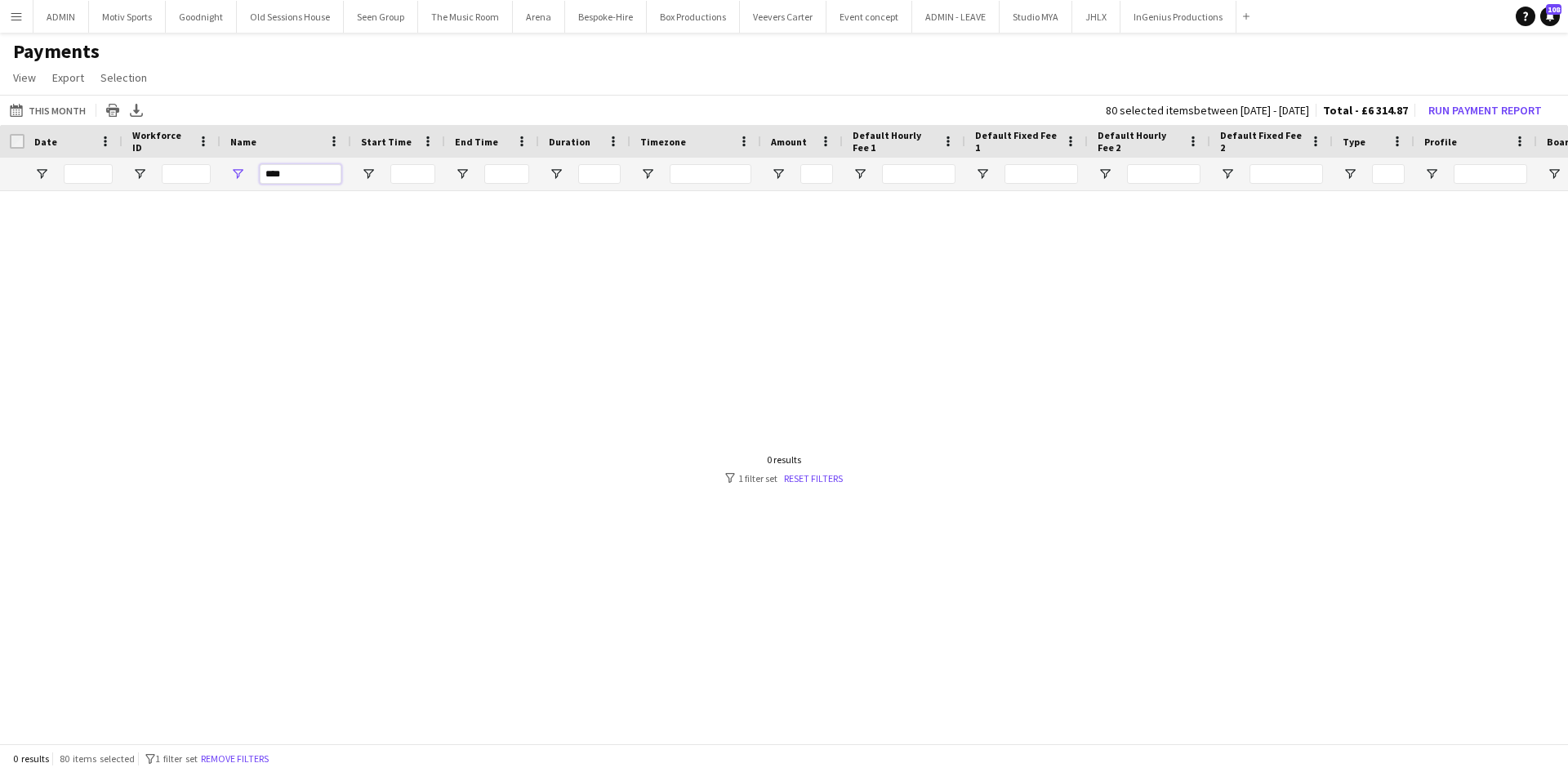 drag, startPoint x: 295, startPoint y: 180, endPoint x: 241, endPoint y: 172, distance: 54.58938 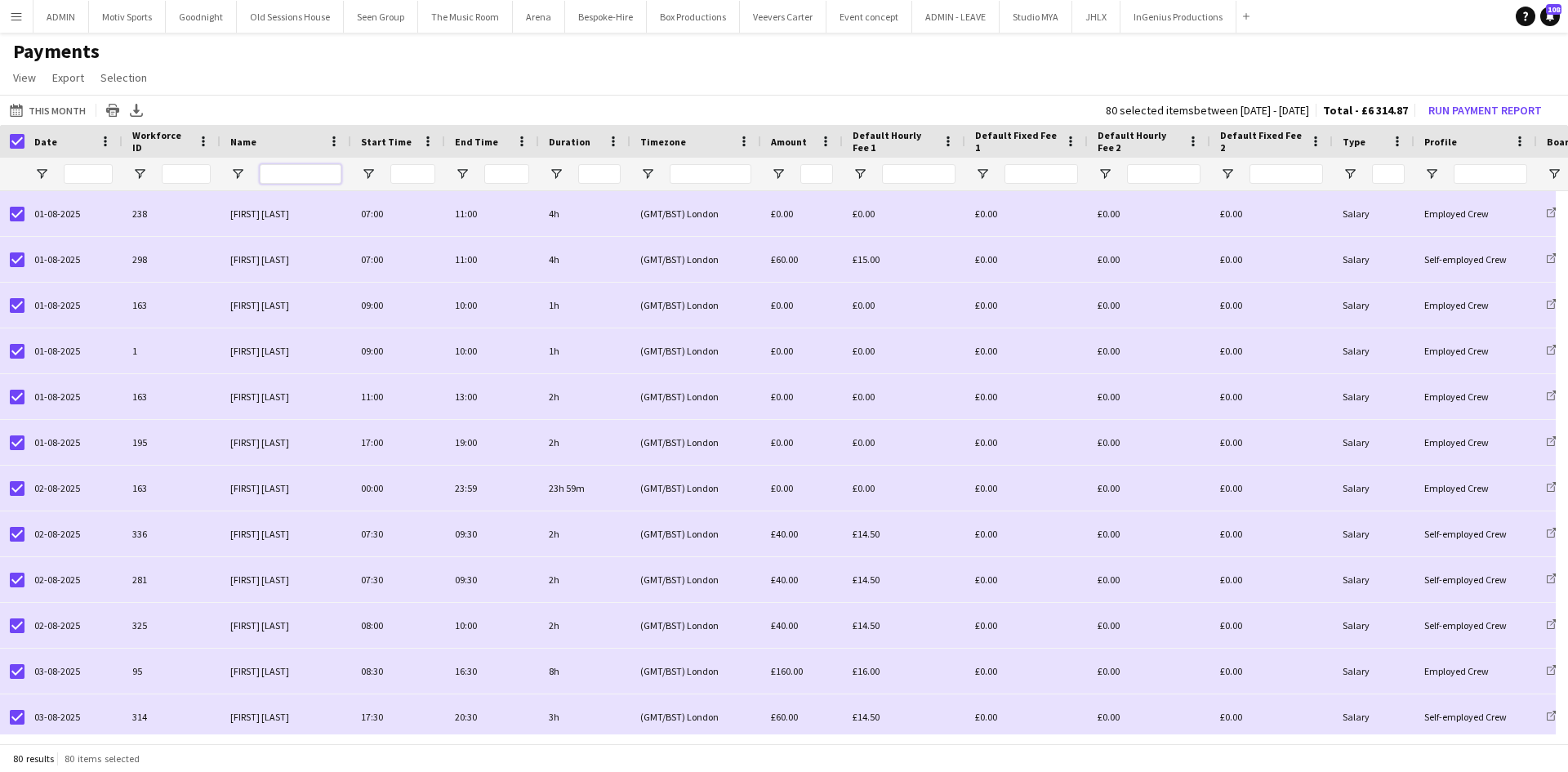 scroll, scrollTop: 2583, scrollLeft: 0, axis: vertical 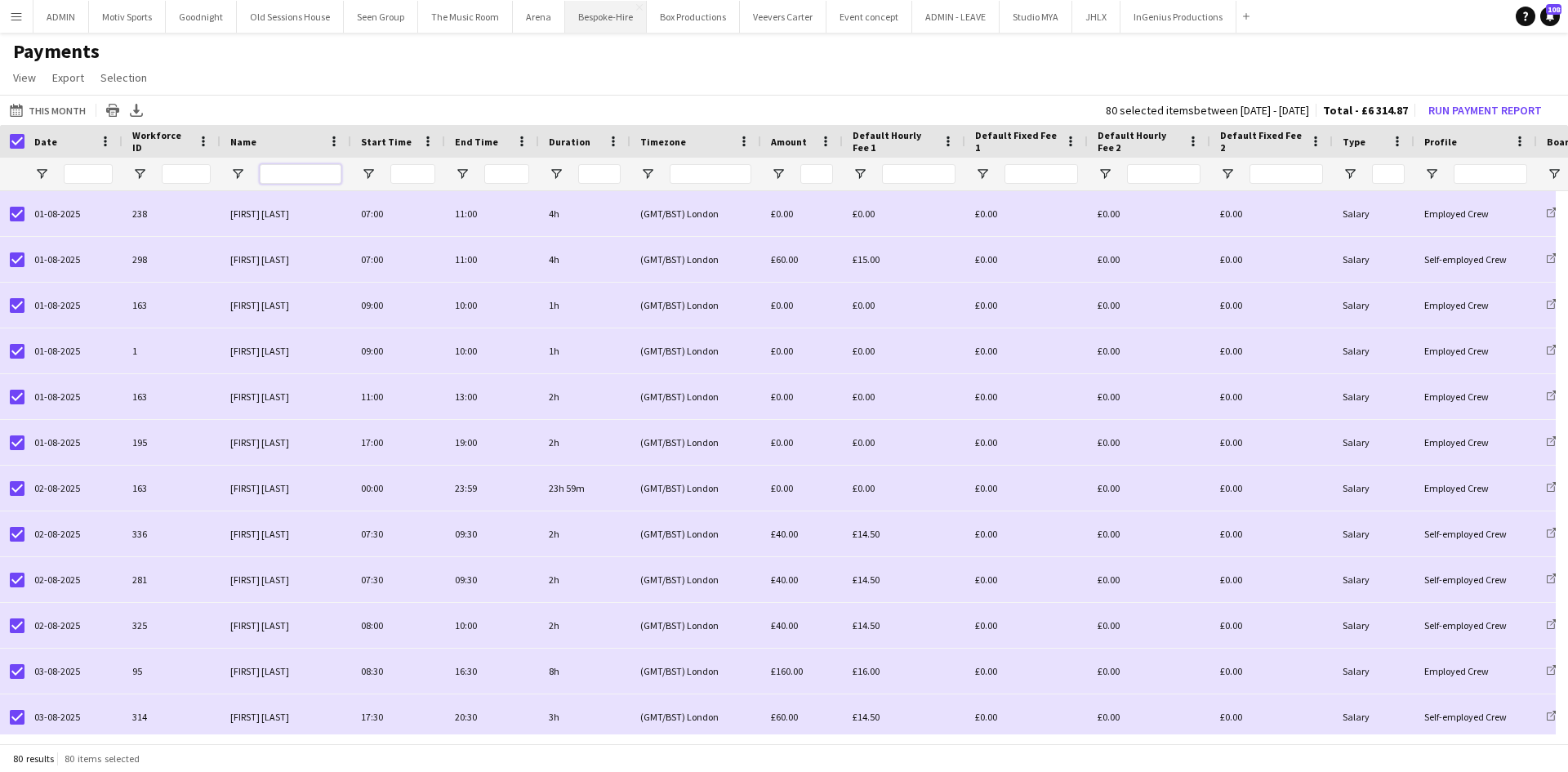 type 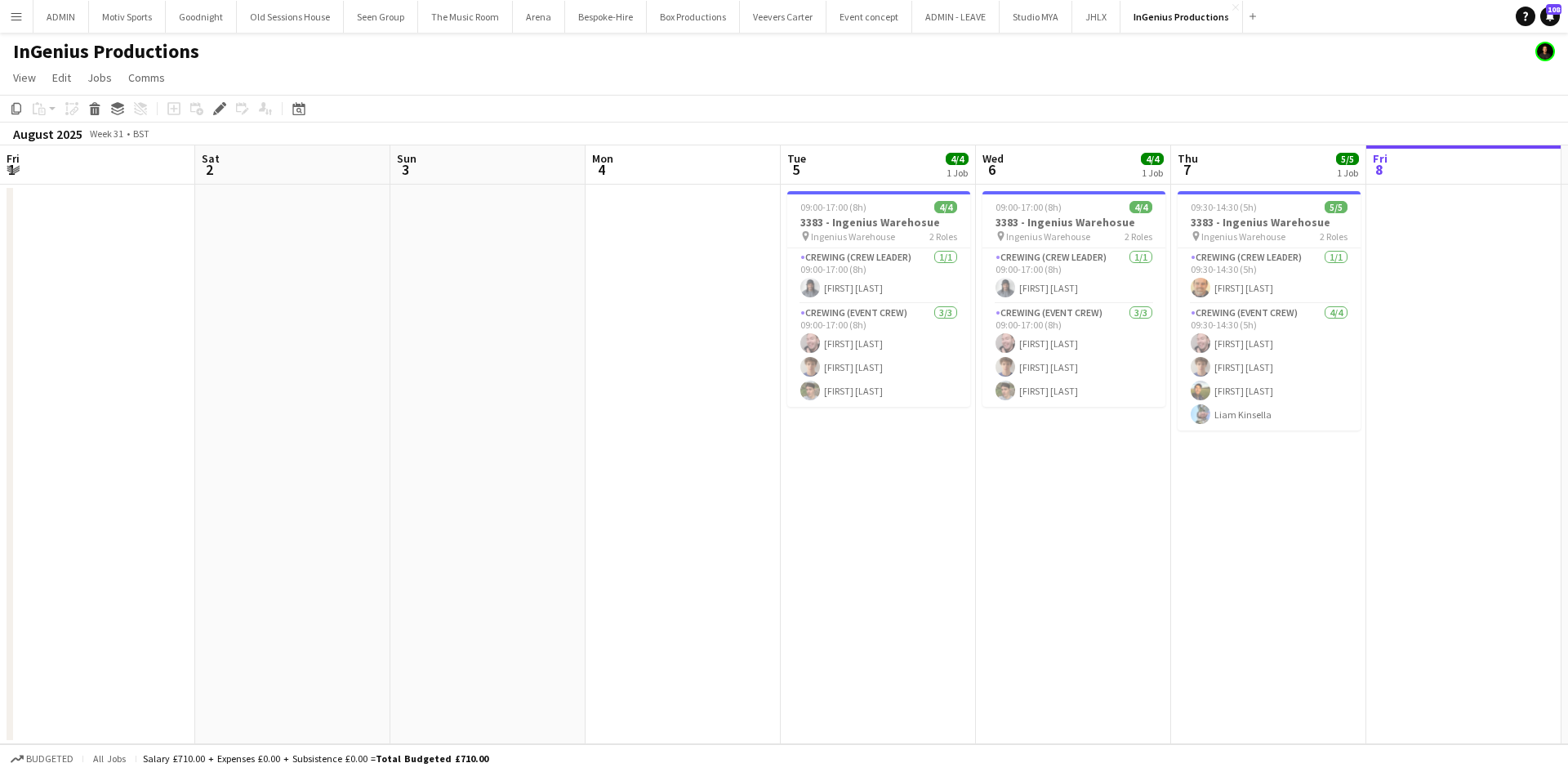 scroll, scrollTop: 0, scrollLeft: 0, axis: both 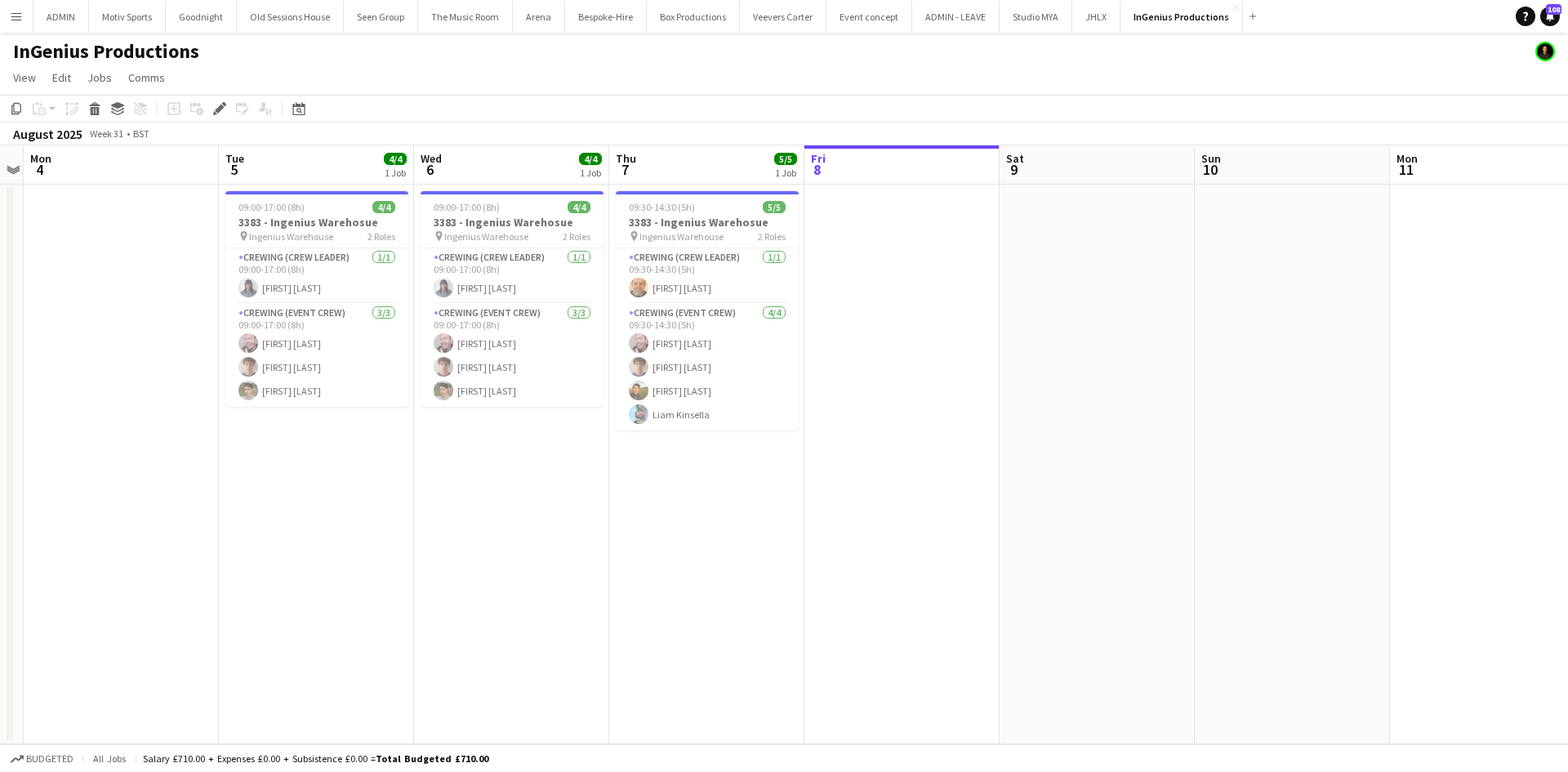 click on "Menu" at bounding box center [16, 16] 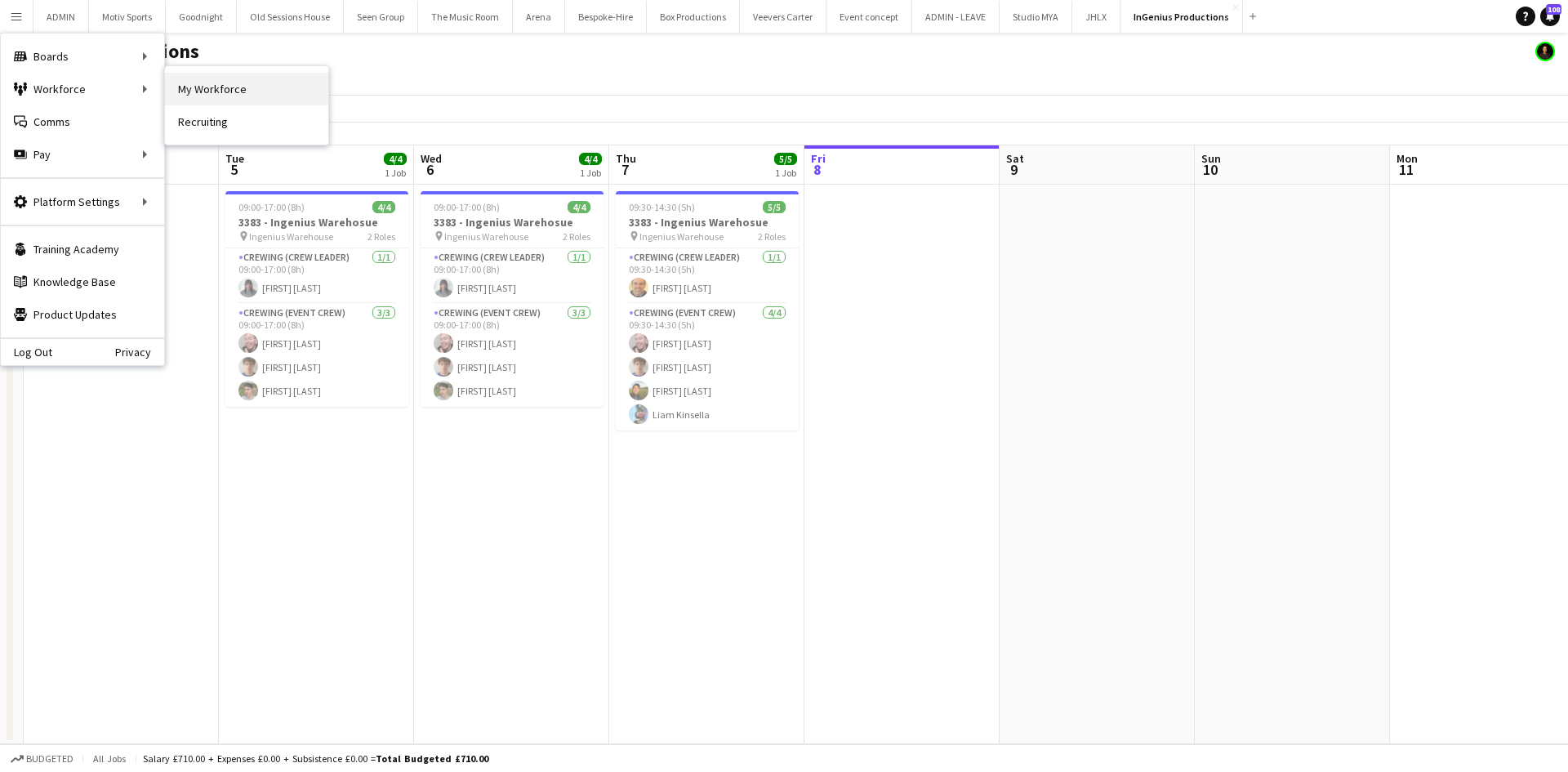 click on "My Workforce" at bounding box center (247, 89) 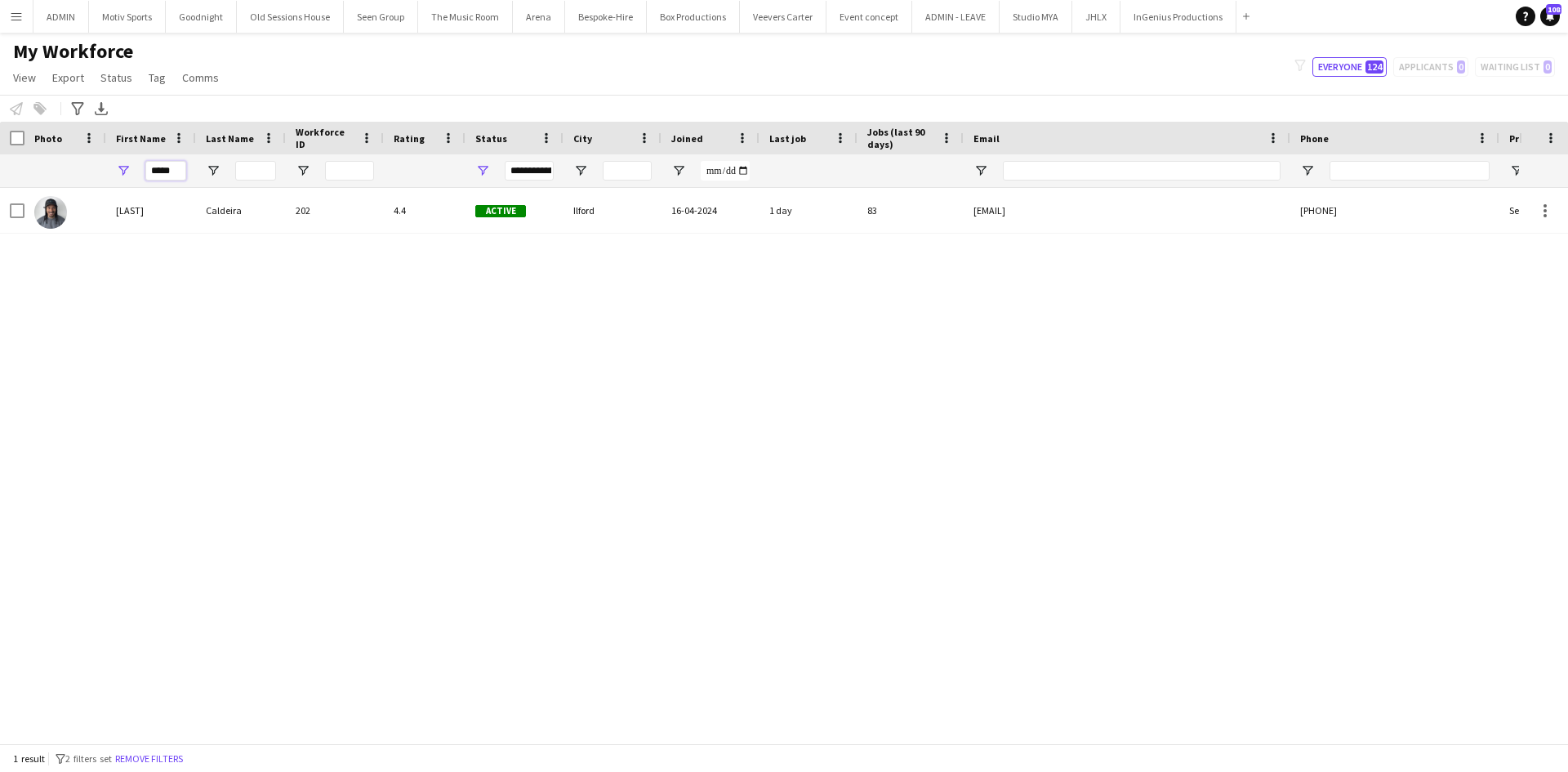 click on "*****" at bounding box center [166, 171] 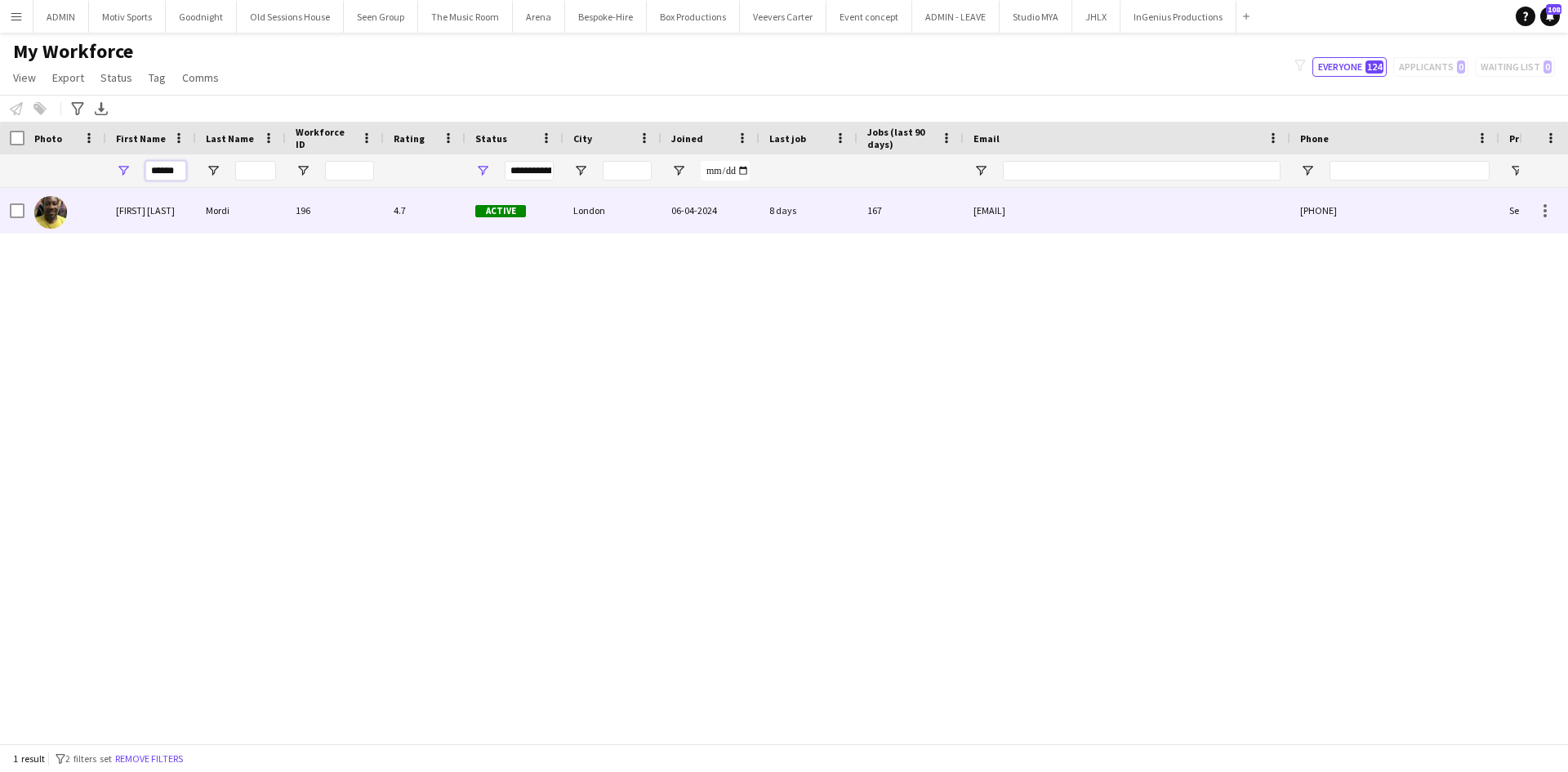 type on "******" 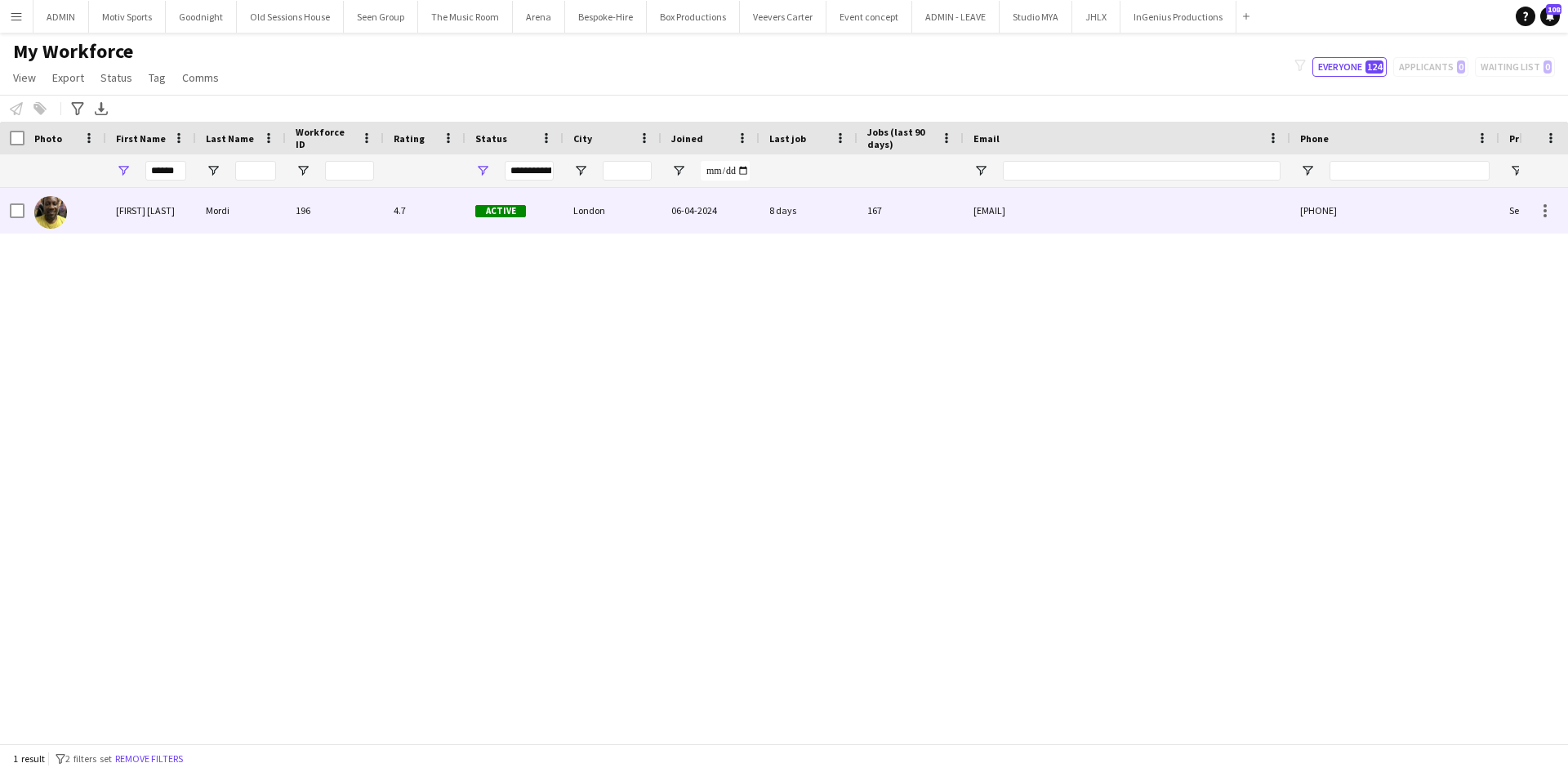 click on "196" at bounding box center [335, 210] 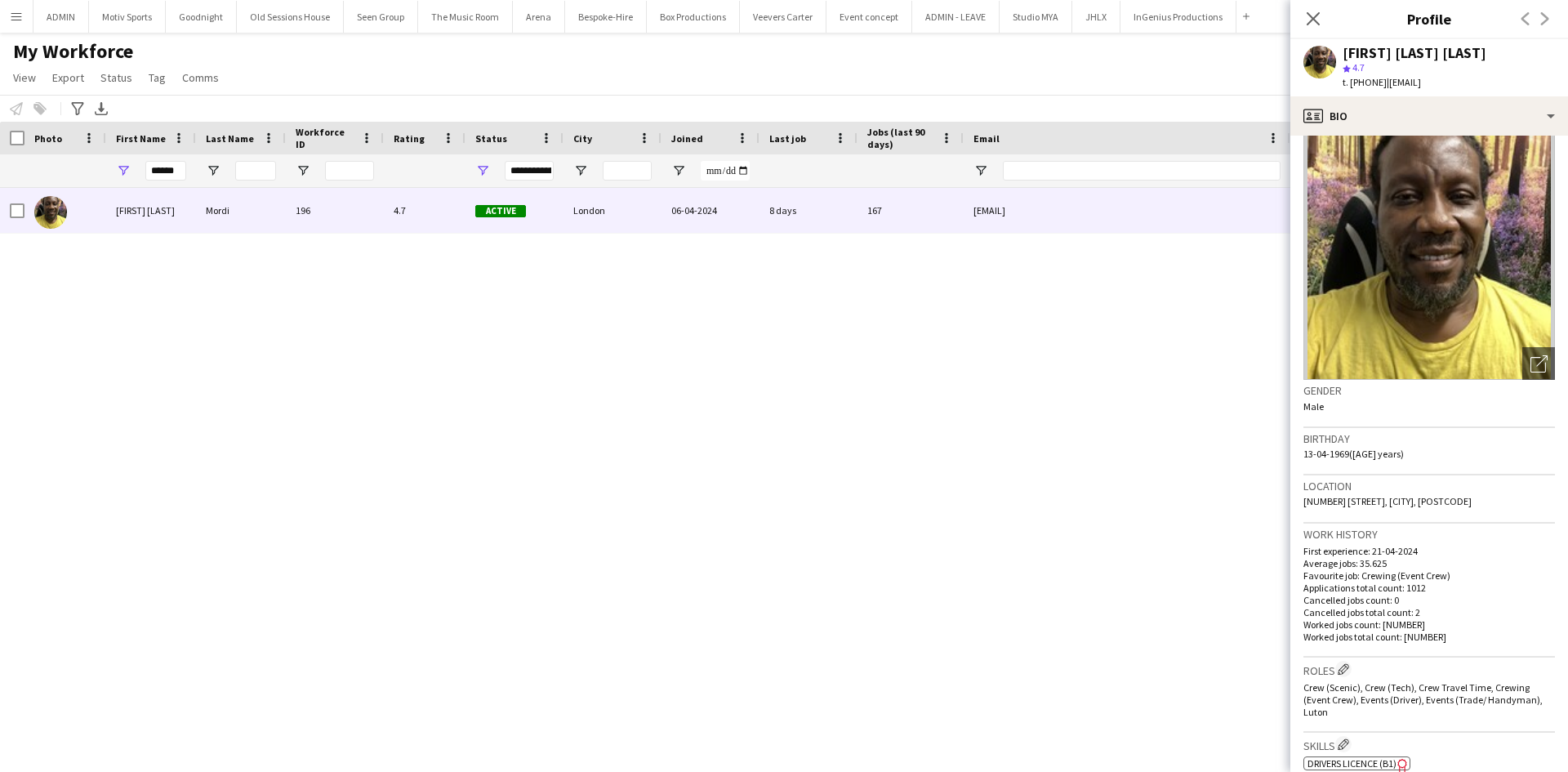 scroll, scrollTop: 0, scrollLeft: 0, axis: both 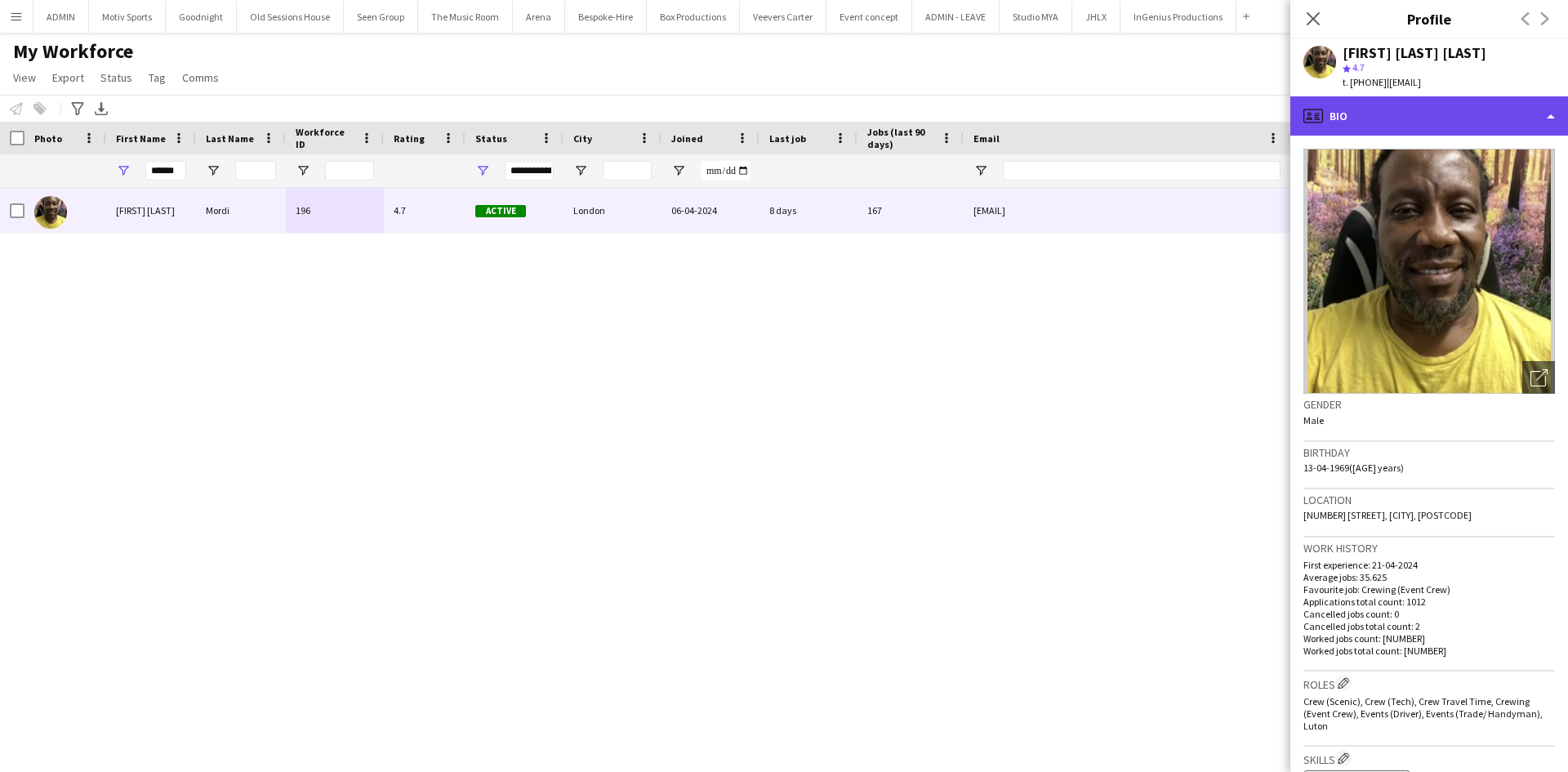click on "profile
Bio" 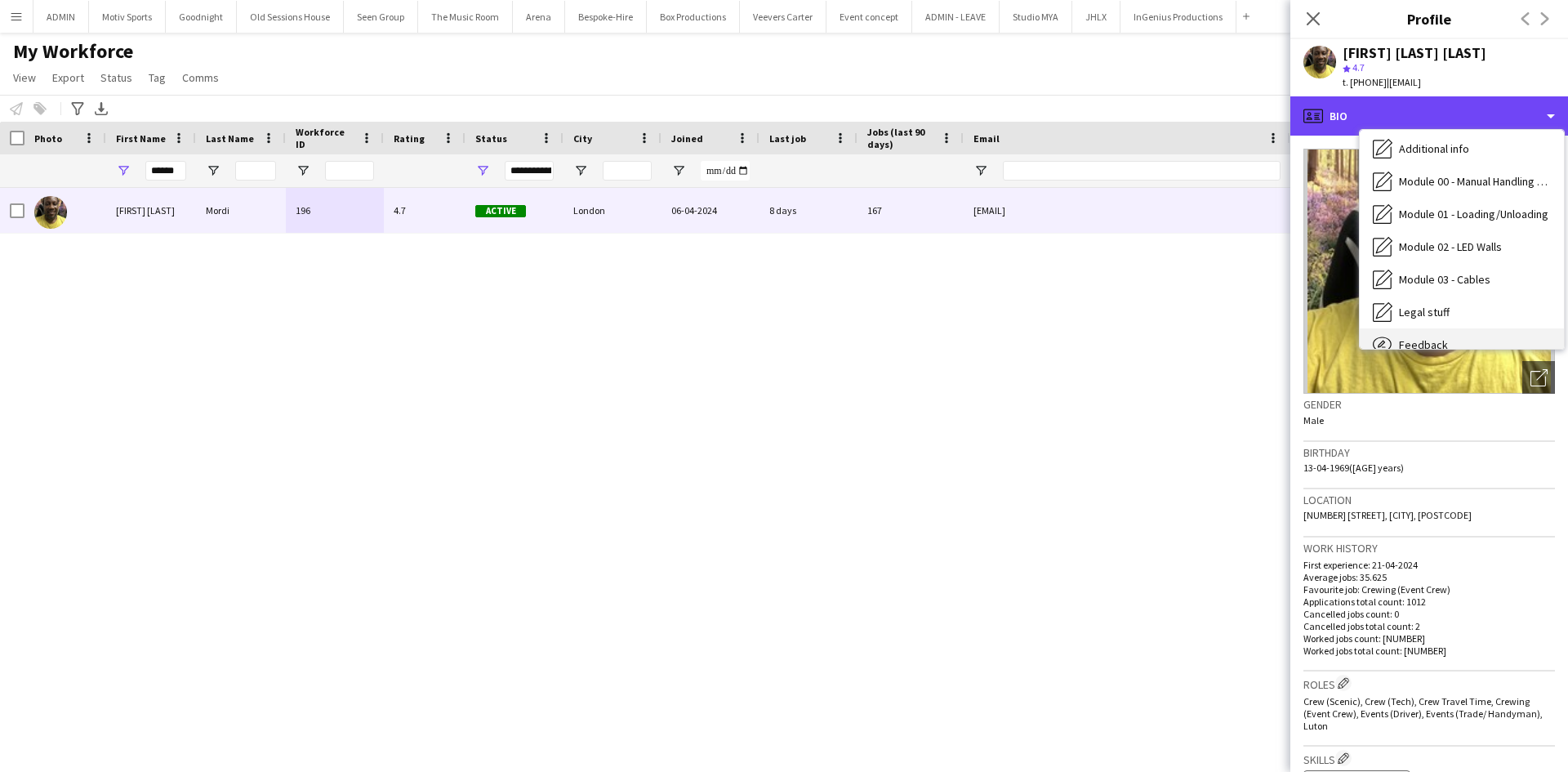 scroll, scrollTop: 317, scrollLeft: 0, axis: vertical 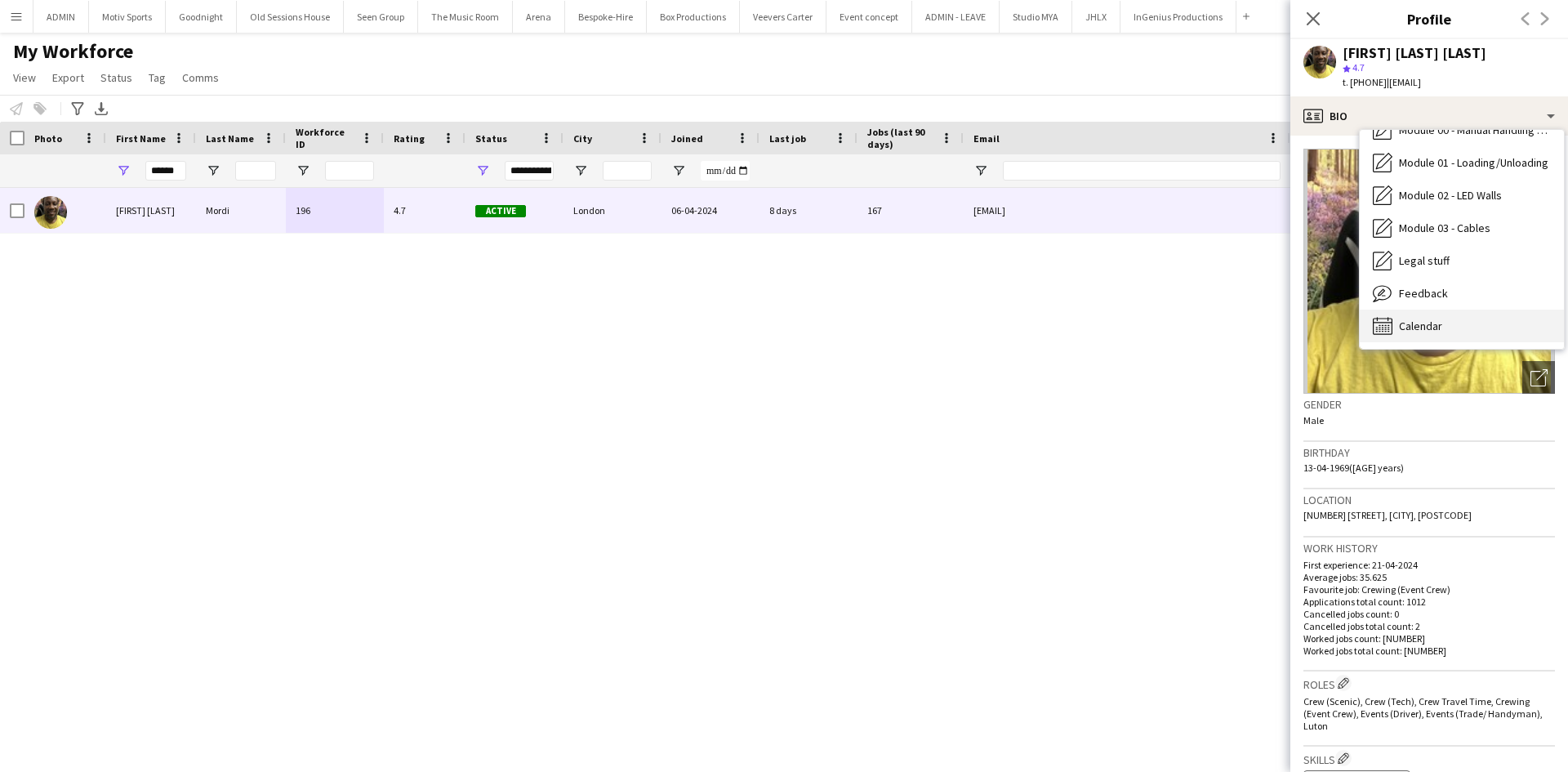 click on "Calendar
Calendar" at bounding box center (1462, 326) 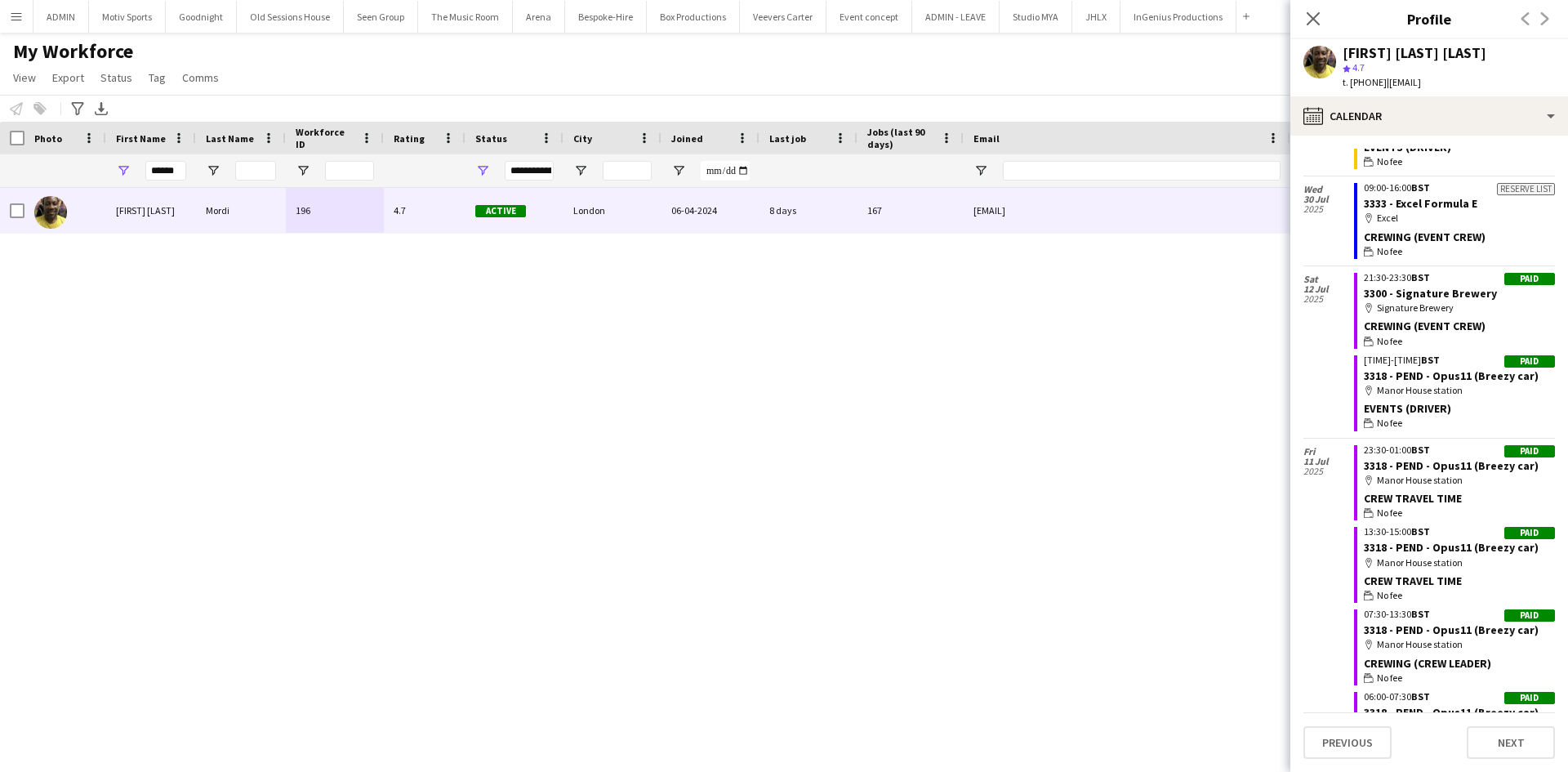 scroll, scrollTop: 1634, scrollLeft: 0, axis: vertical 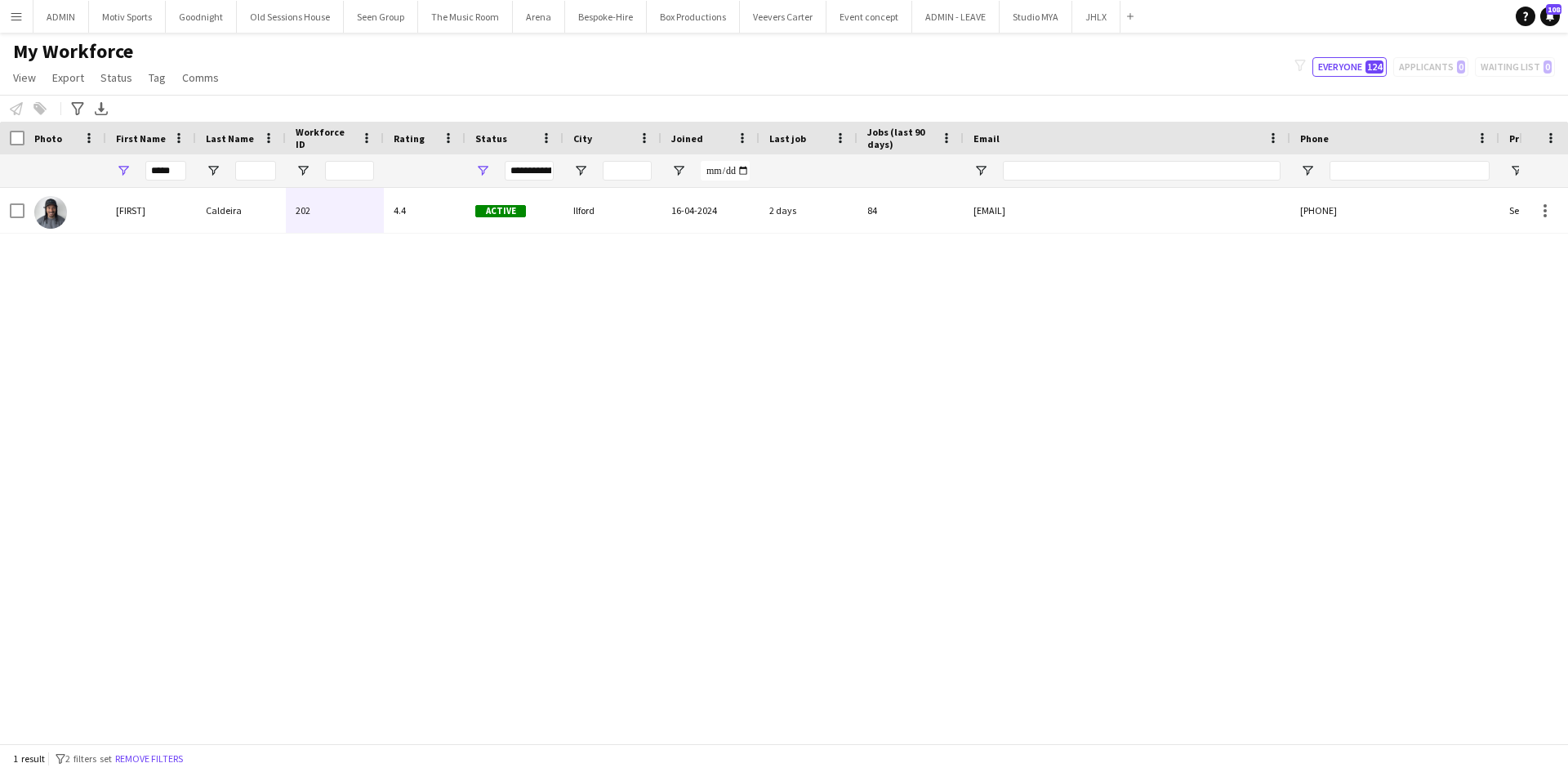 click on "Menu" at bounding box center (16, 16) 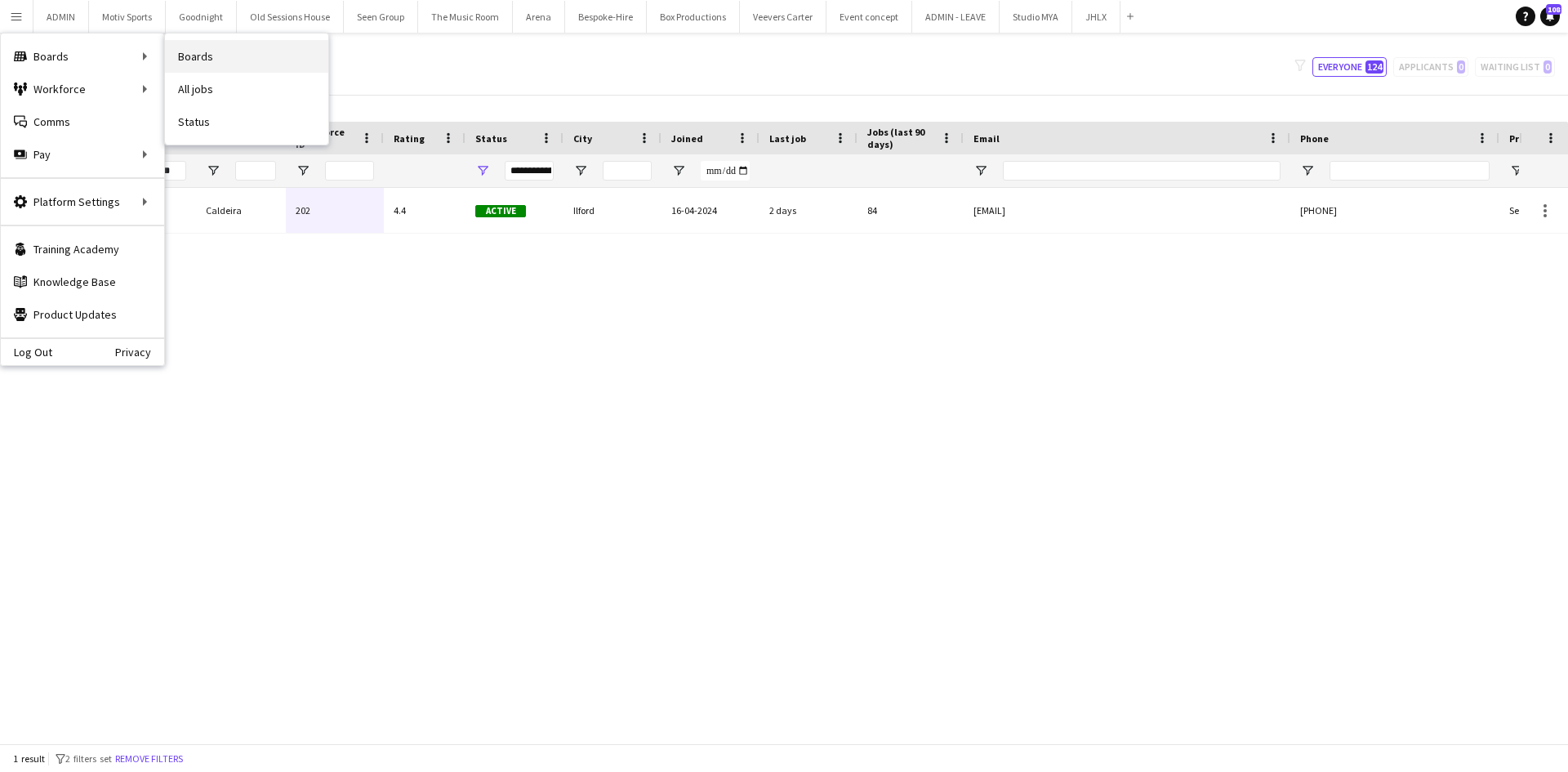 click on "Boards" at bounding box center (247, 56) 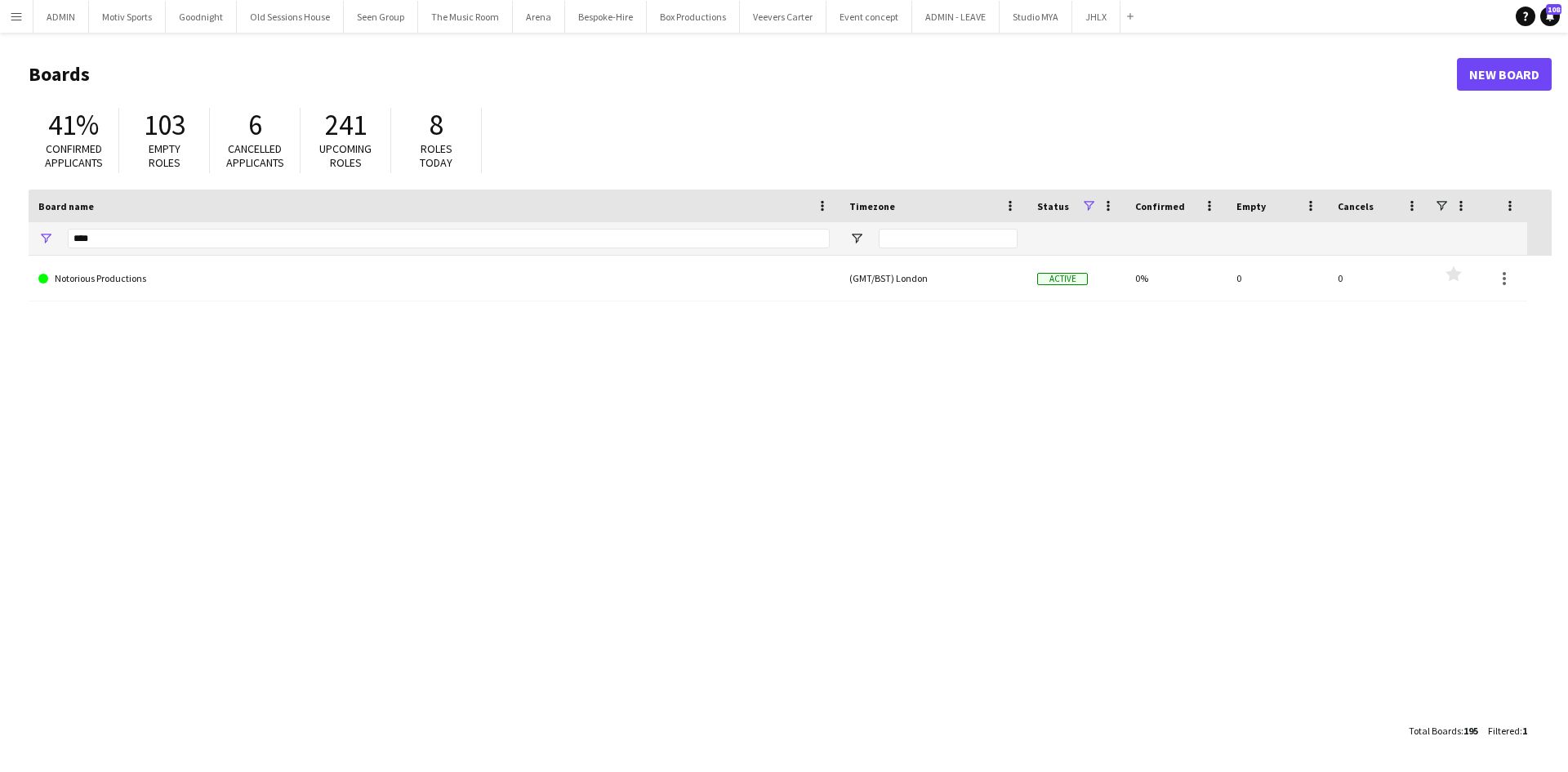 click on "****" 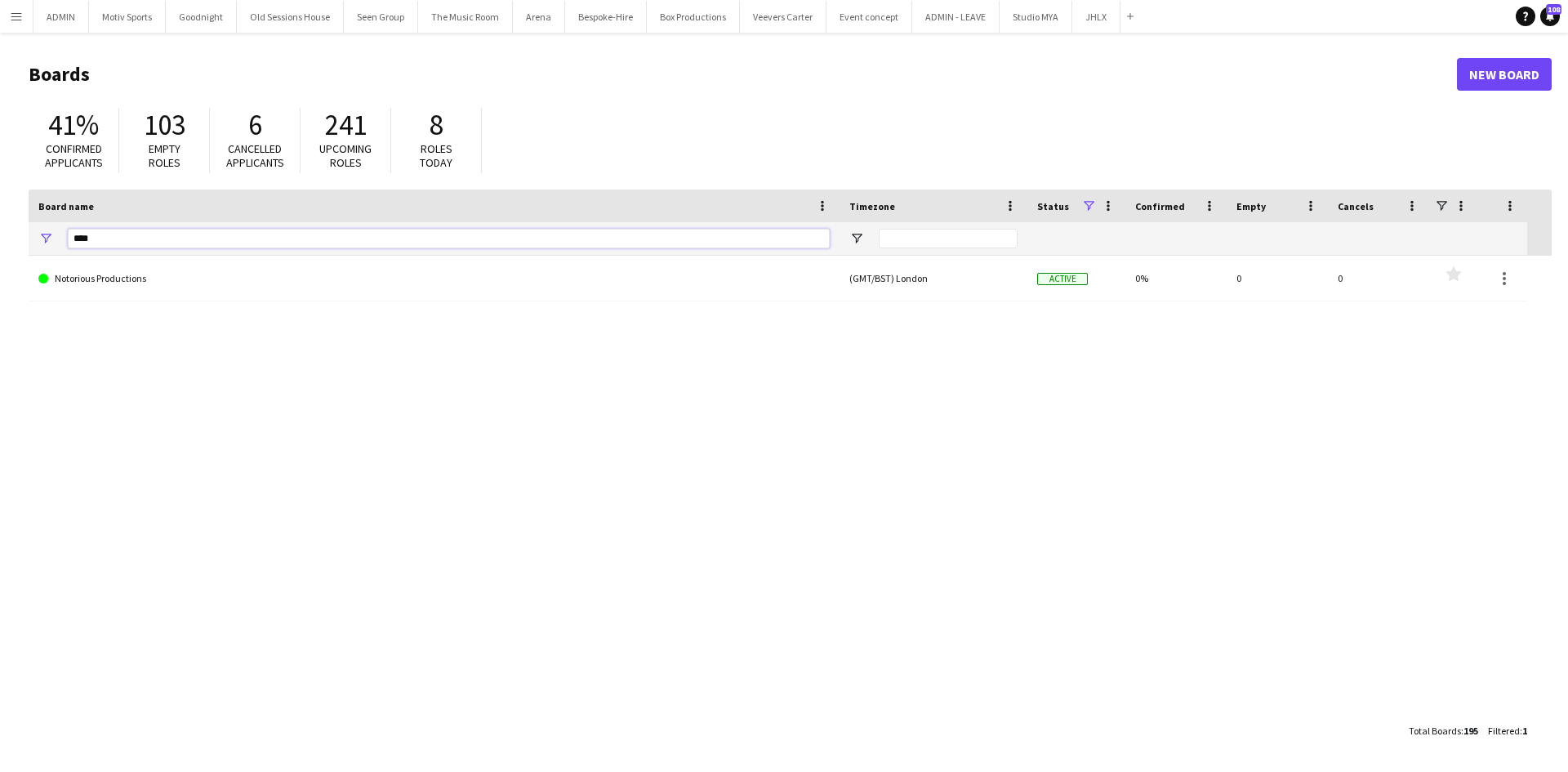 click on "****" at bounding box center (448, 239) 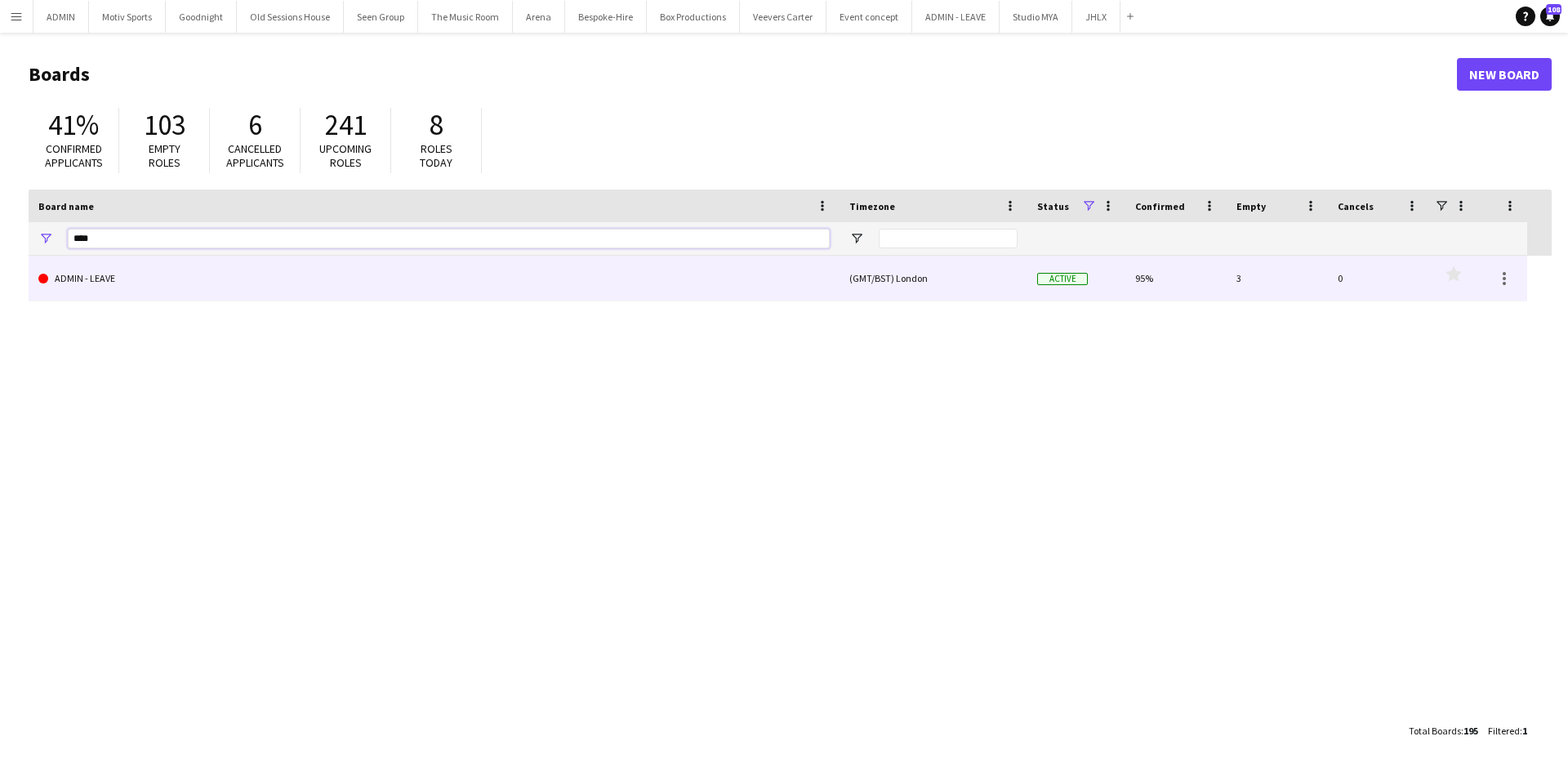 type on "****" 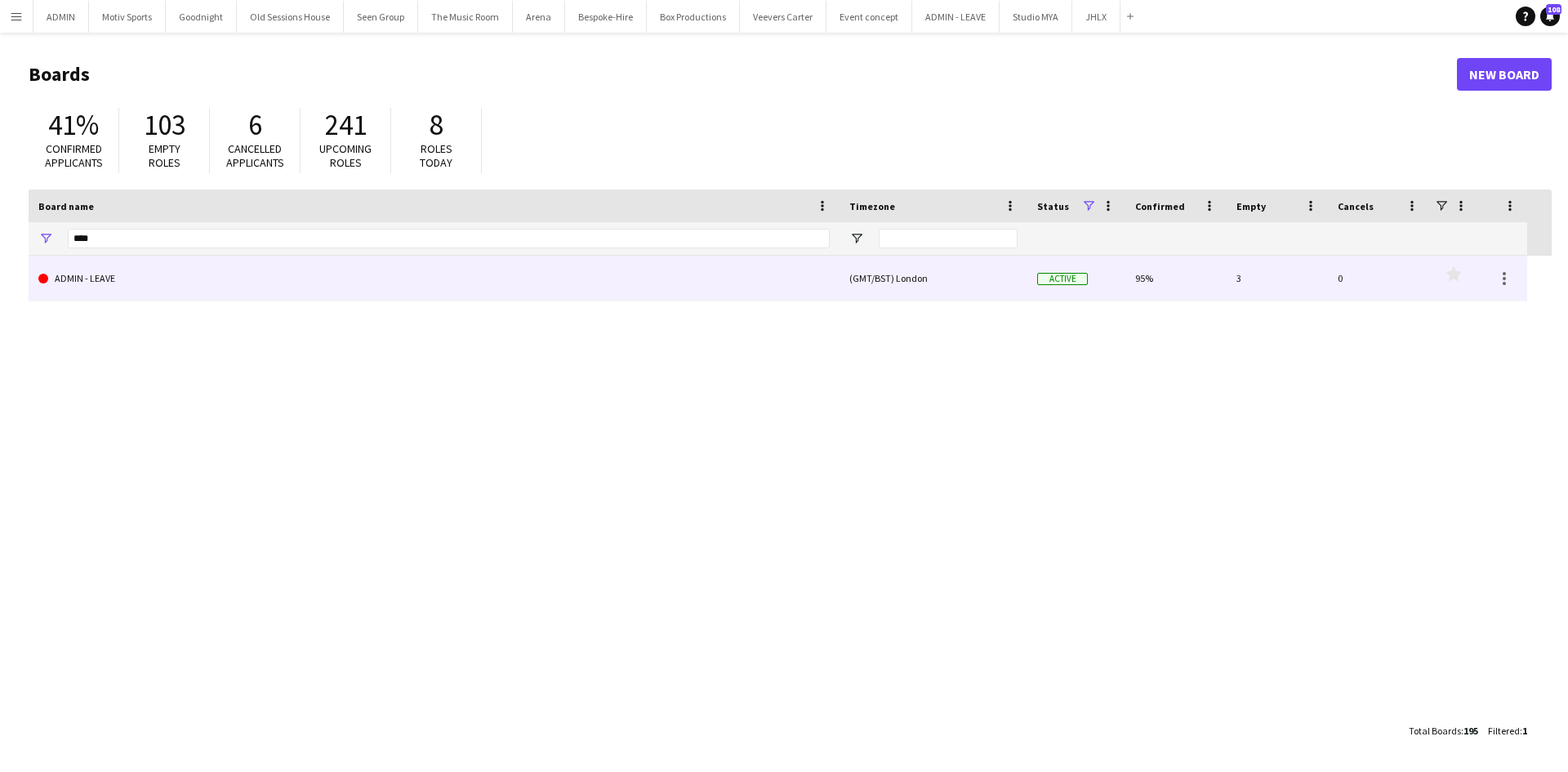 click on "ADMIN - LEAVE" 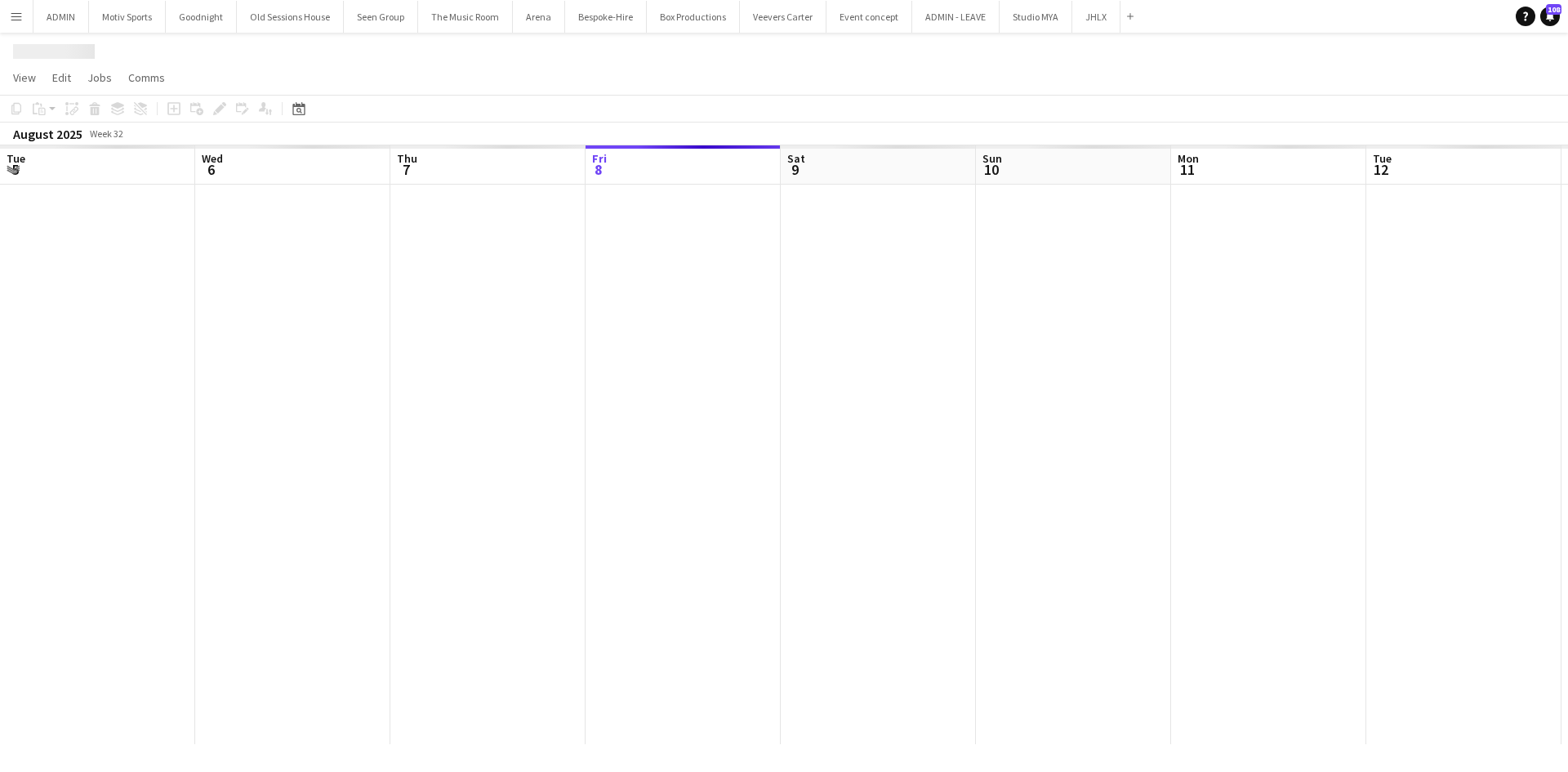 scroll, scrollTop: 0, scrollLeft: 390, axis: horizontal 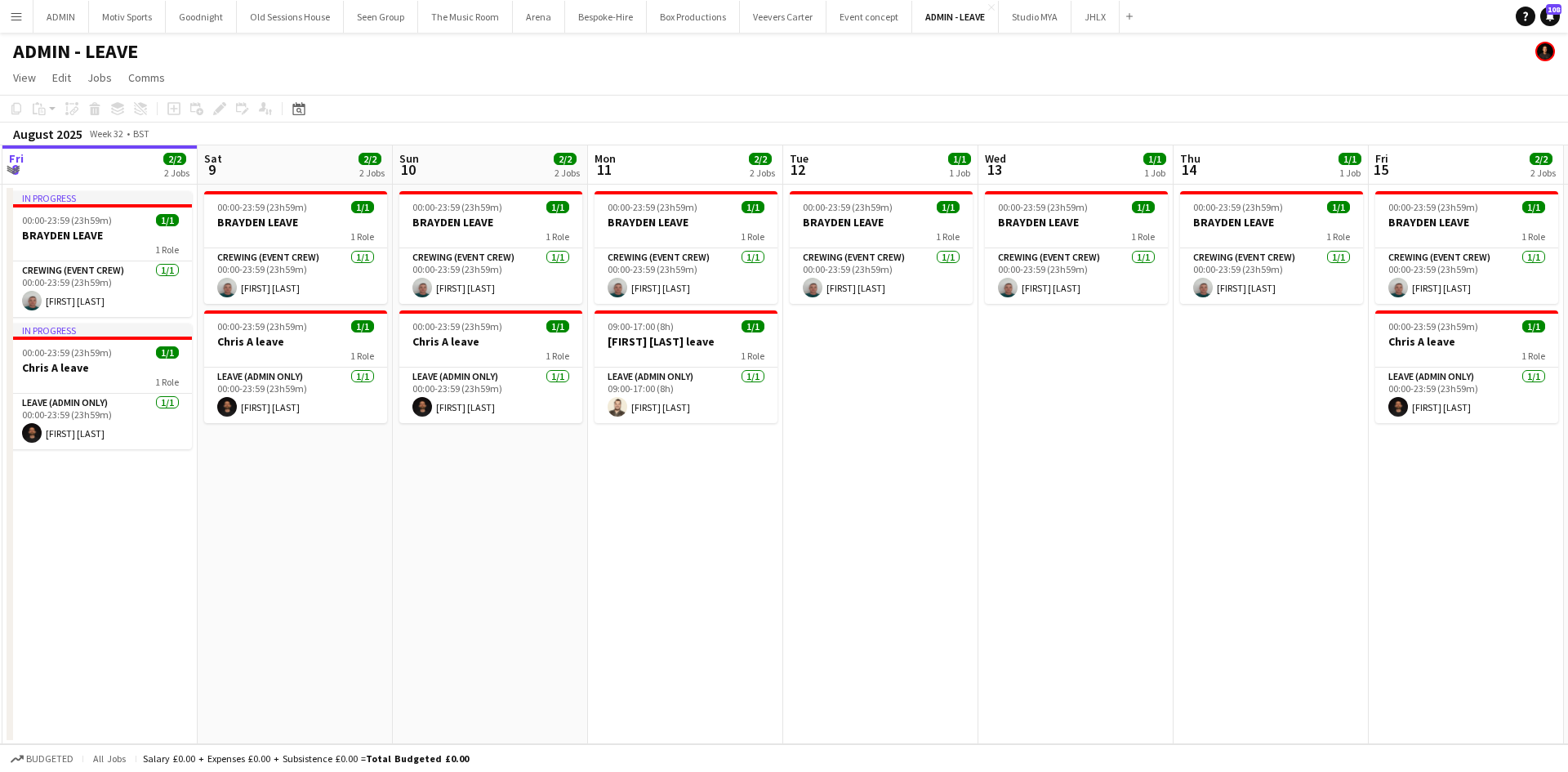 drag, startPoint x: 1058, startPoint y: 593, endPoint x: 866, endPoint y: 609, distance: 192.6655 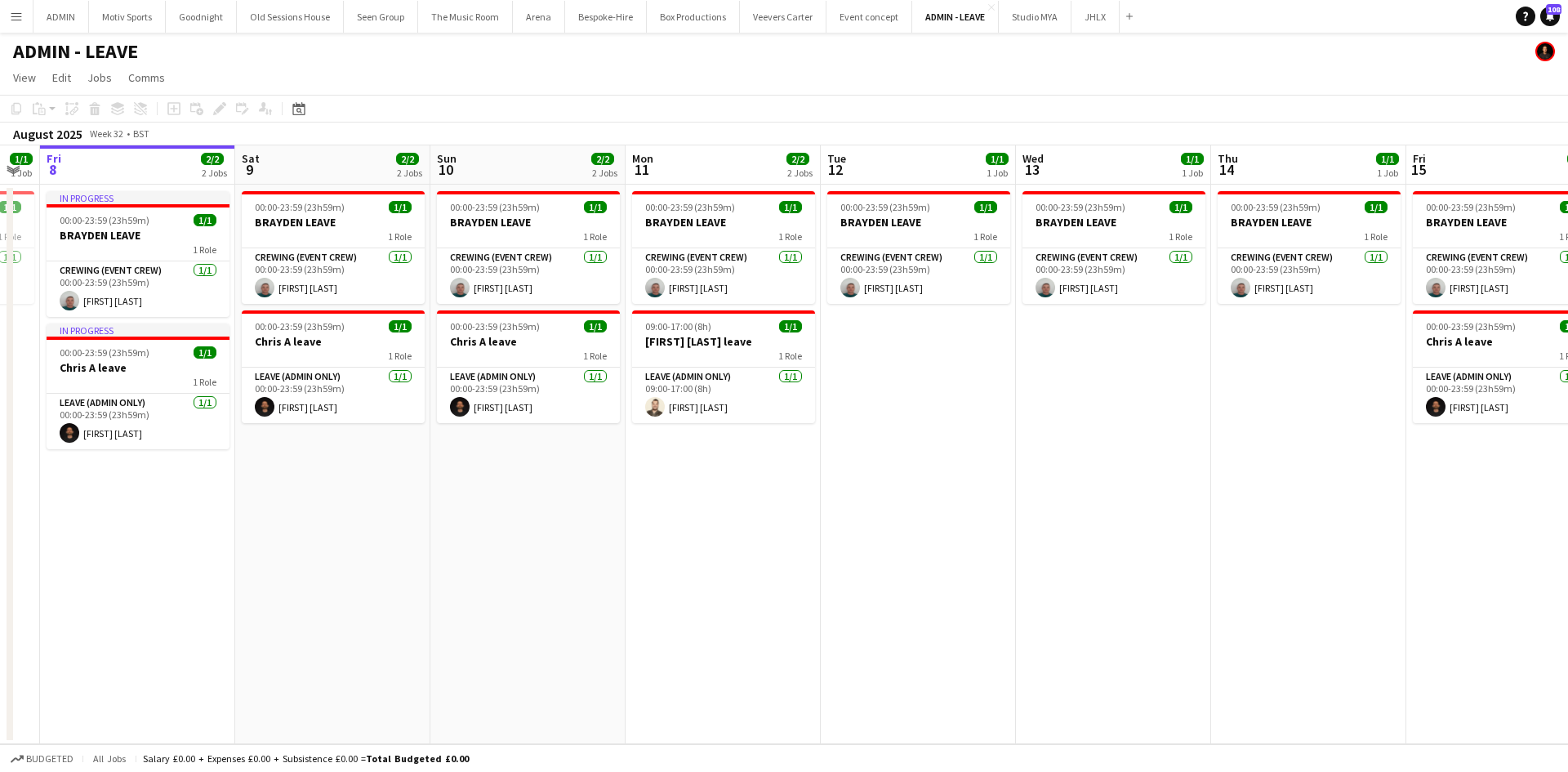 drag, startPoint x: 1000, startPoint y: 603, endPoint x: 550, endPoint y: 618, distance: 450.2499 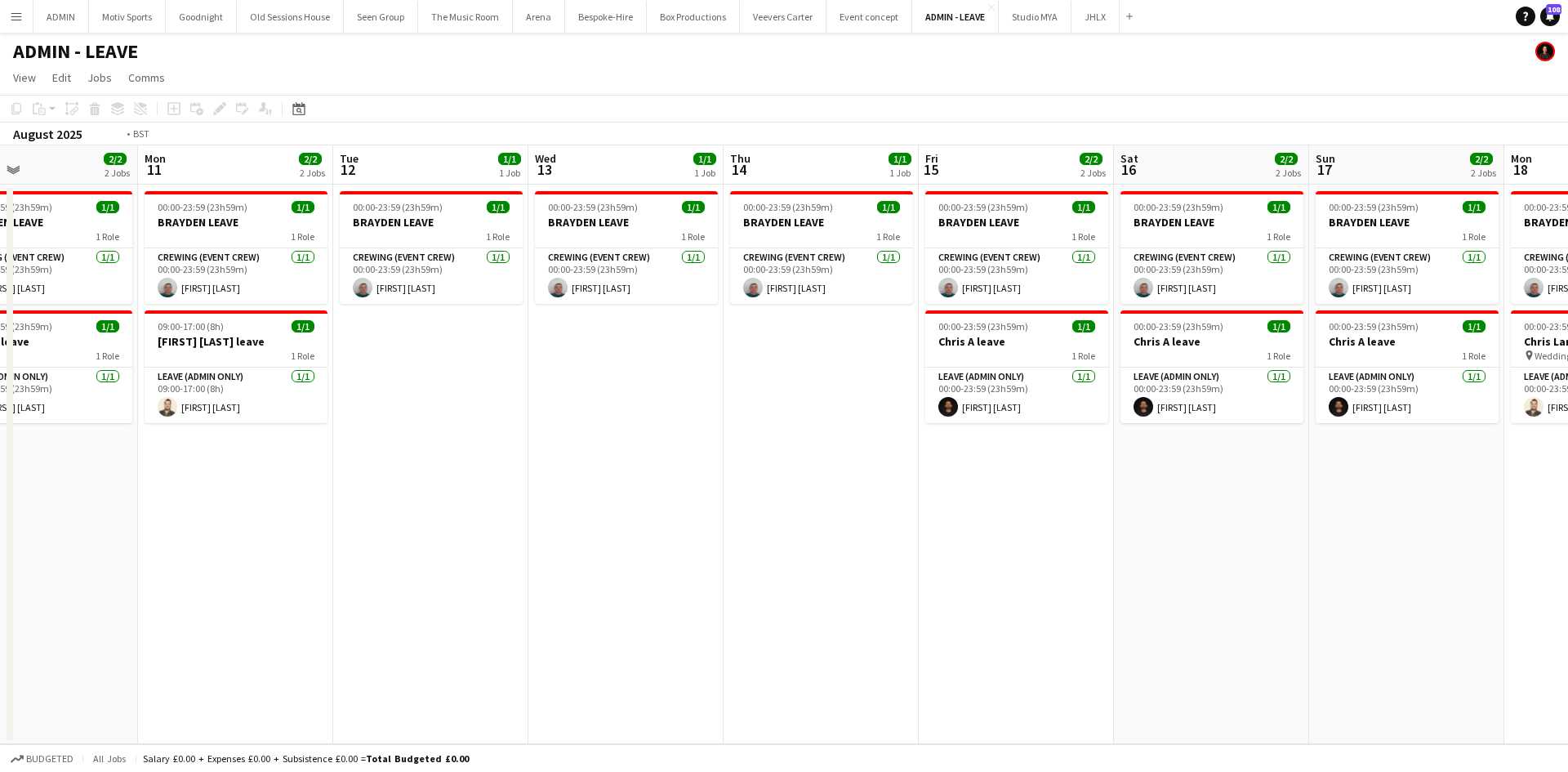 drag, startPoint x: 966, startPoint y: 605, endPoint x: 566, endPoint y: 646, distance: 402.09576 